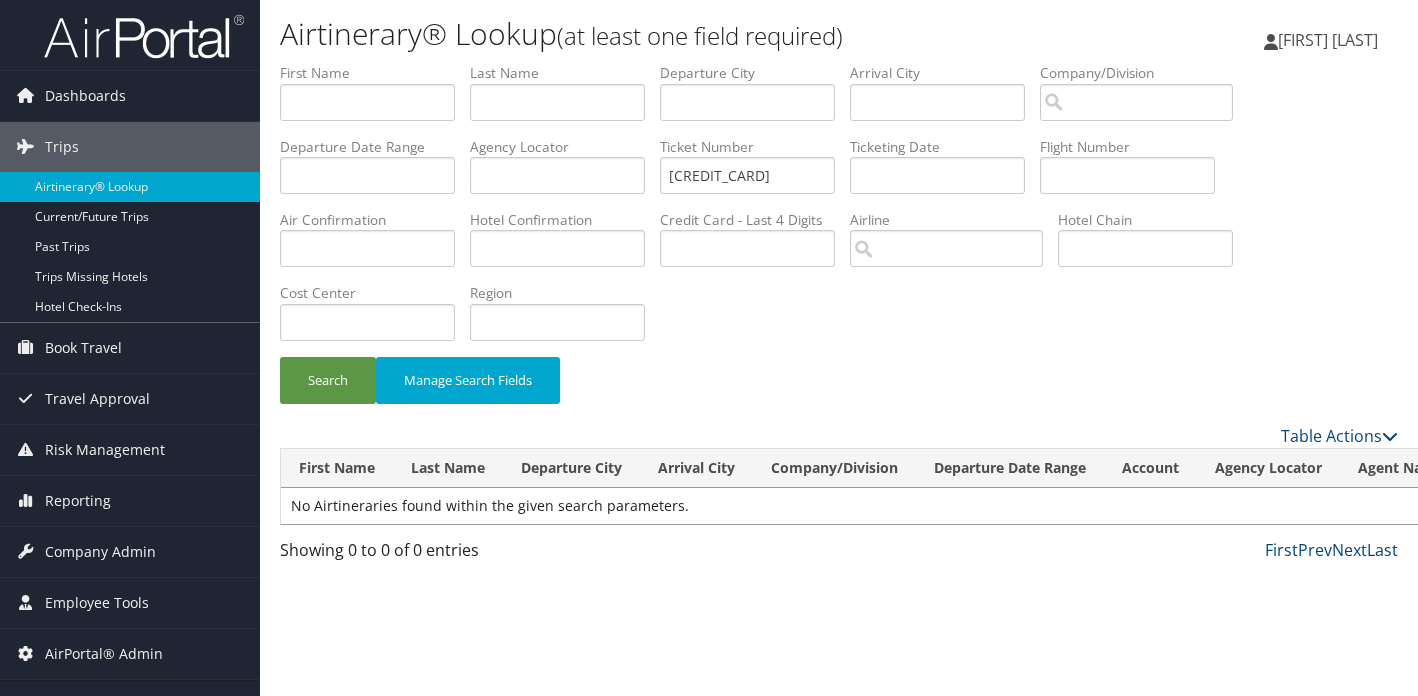 scroll, scrollTop: 0, scrollLeft: 0, axis: both 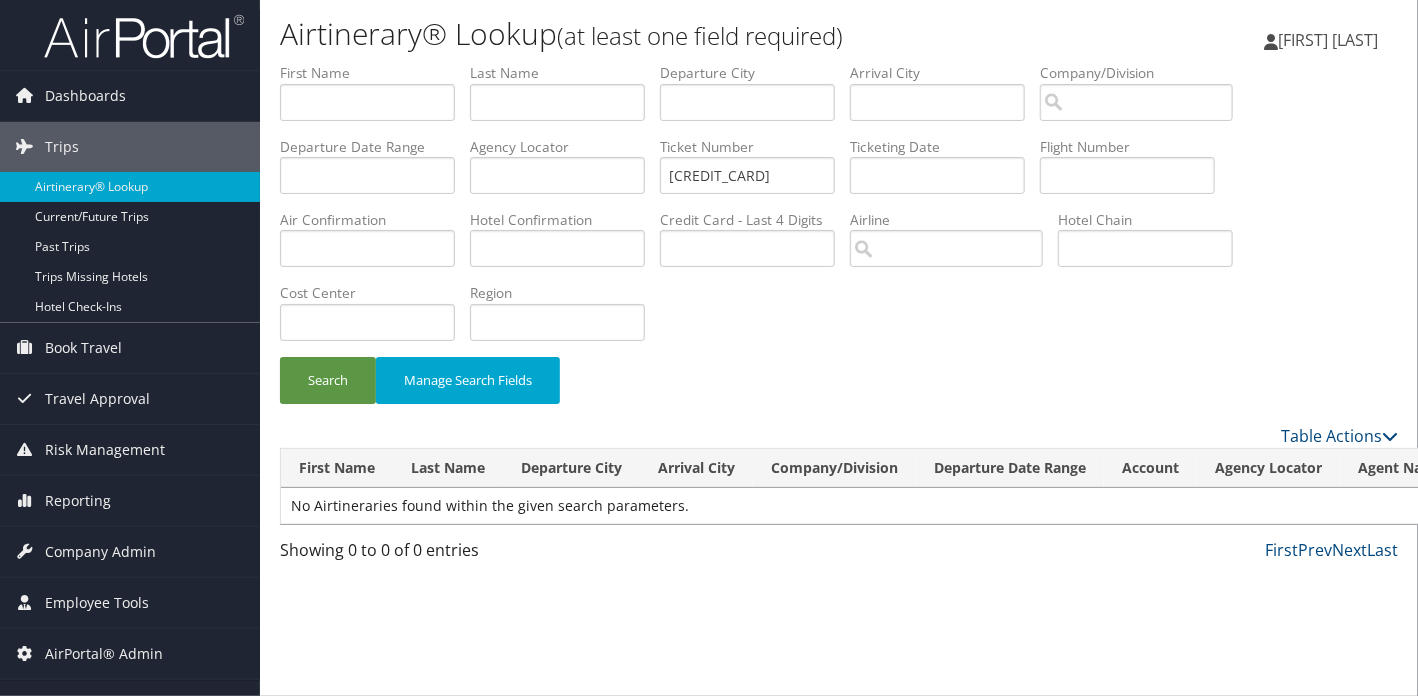 click on "First Prev Next Last" at bounding box center [982, 550] 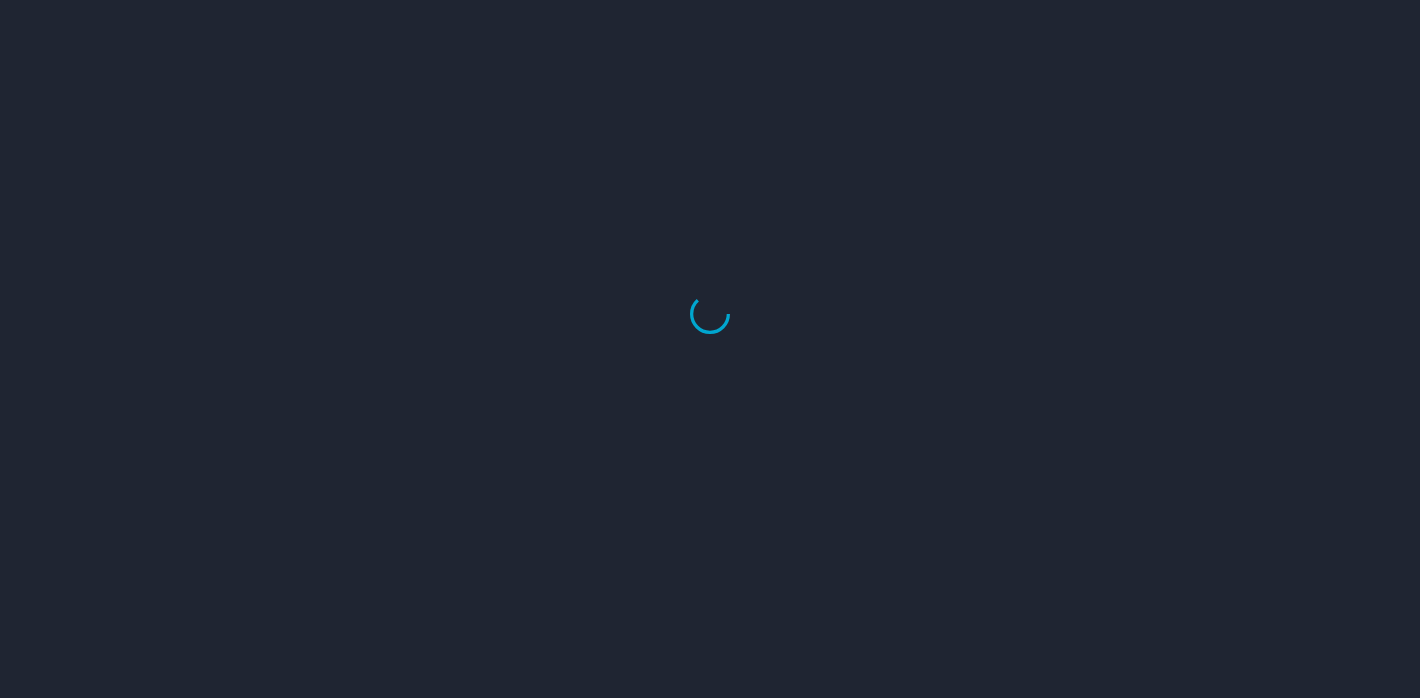 scroll, scrollTop: 0, scrollLeft: 0, axis: both 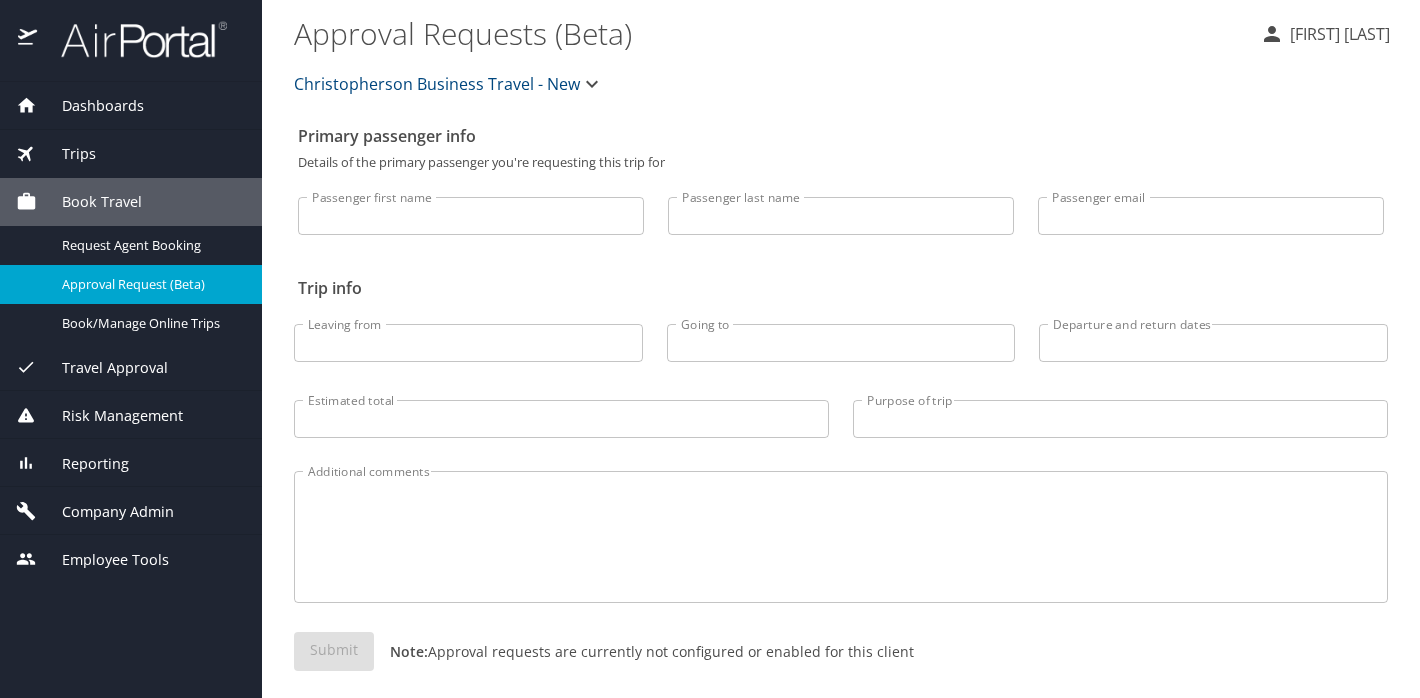 click on "Trips" at bounding box center (66, 154) 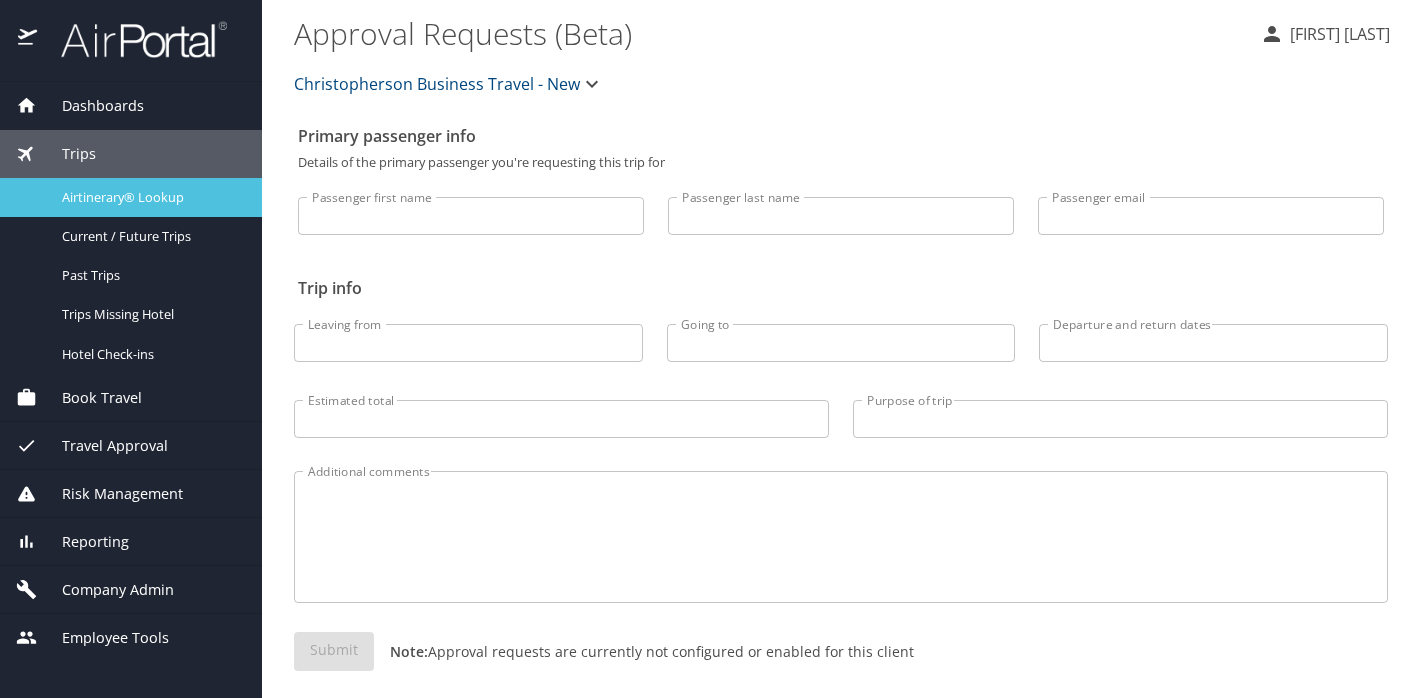 click on "Airtinerary® Lookup" at bounding box center (131, 197) 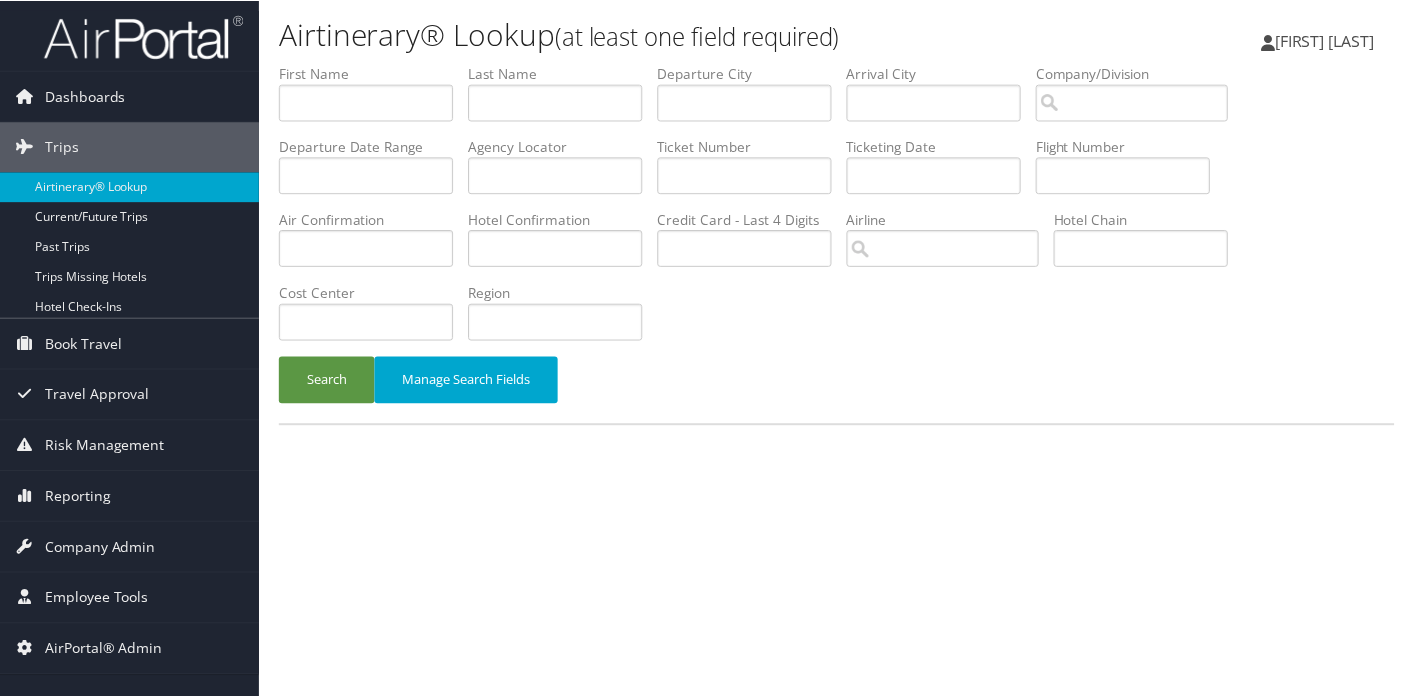 scroll, scrollTop: 0, scrollLeft: 0, axis: both 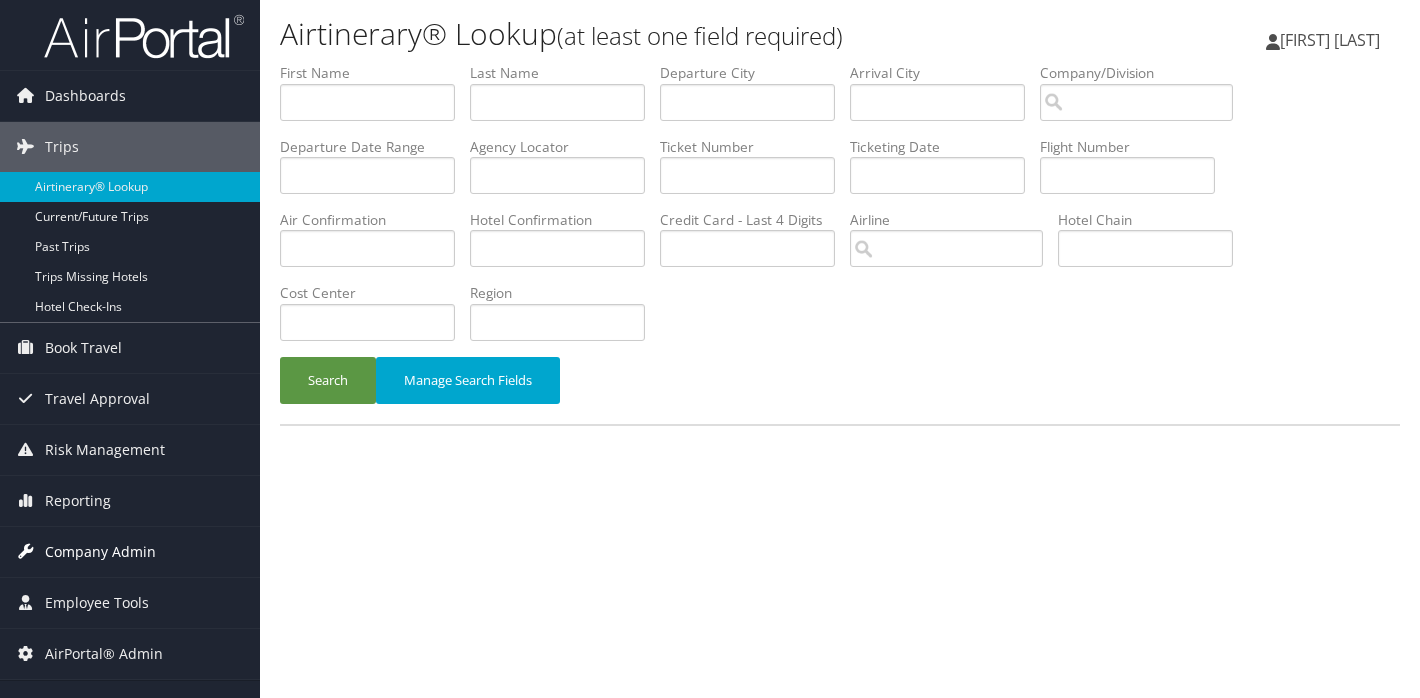 click on "Company Admin" at bounding box center [100, 552] 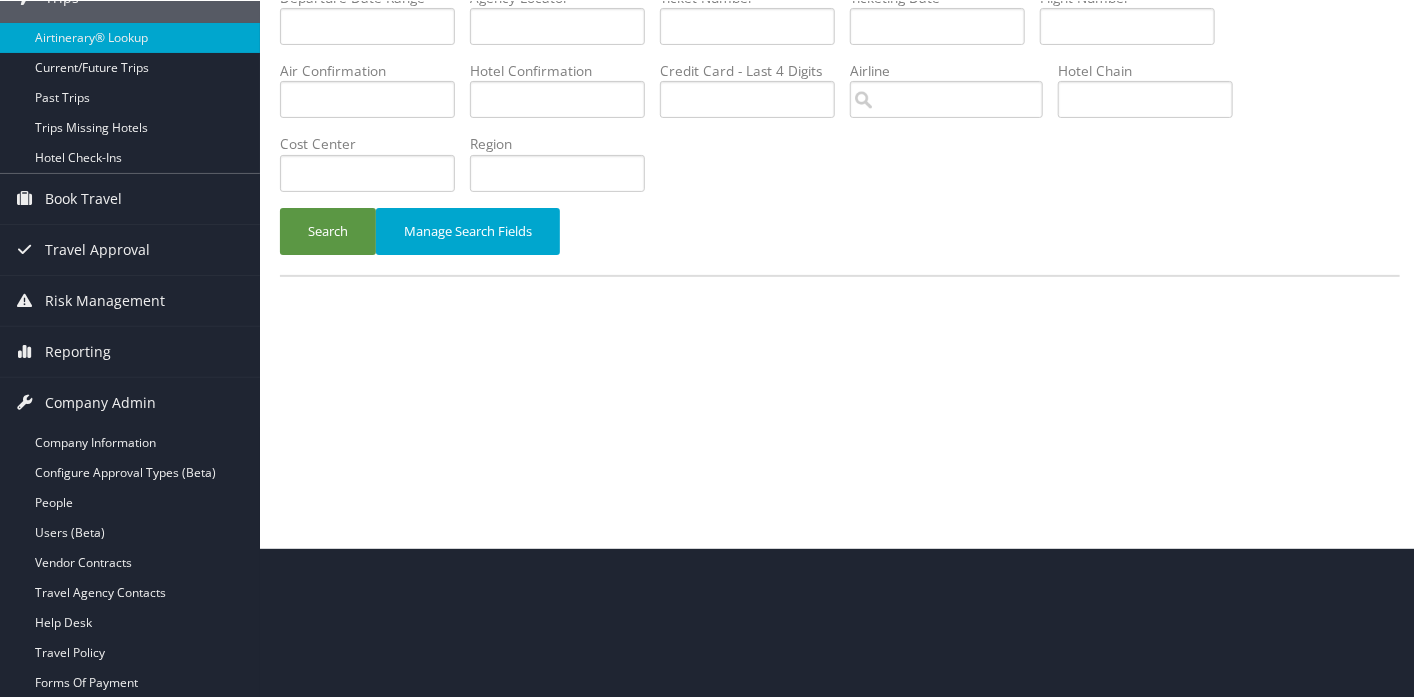 scroll, scrollTop: 100, scrollLeft: 0, axis: vertical 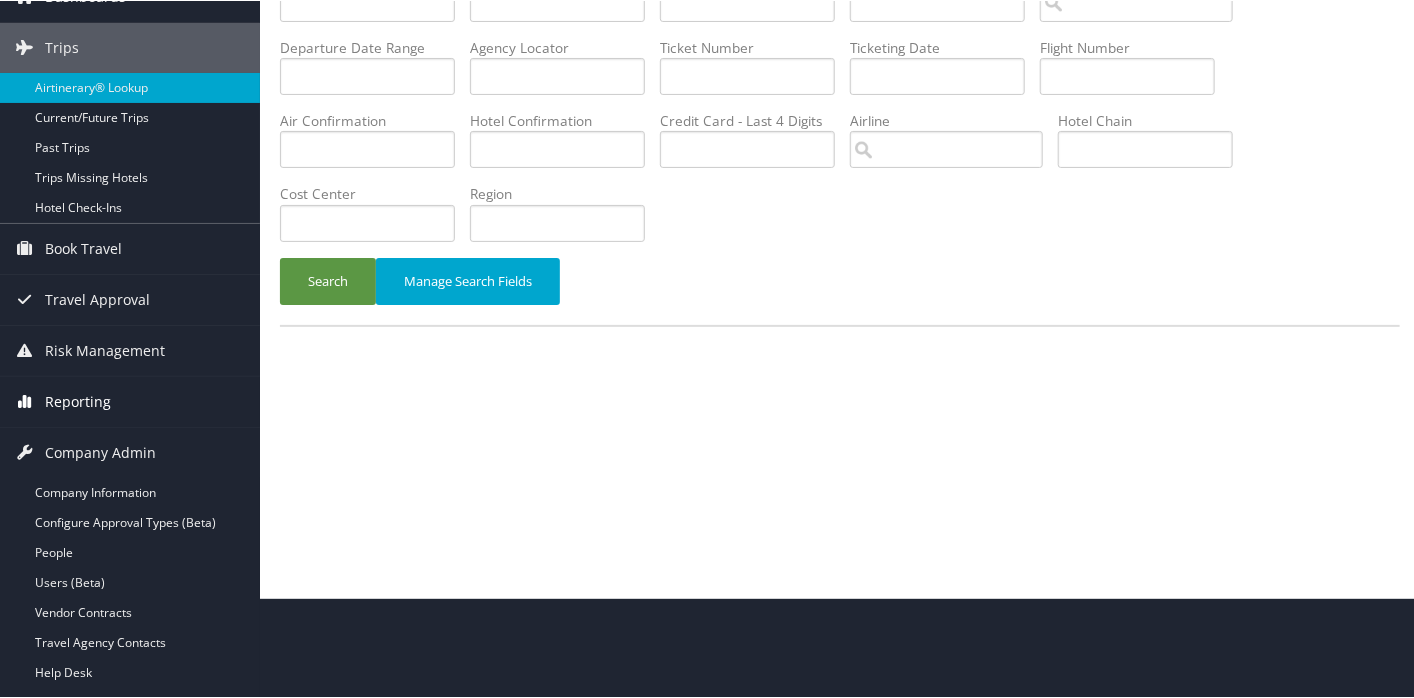 click on "Reporting" at bounding box center (78, 401) 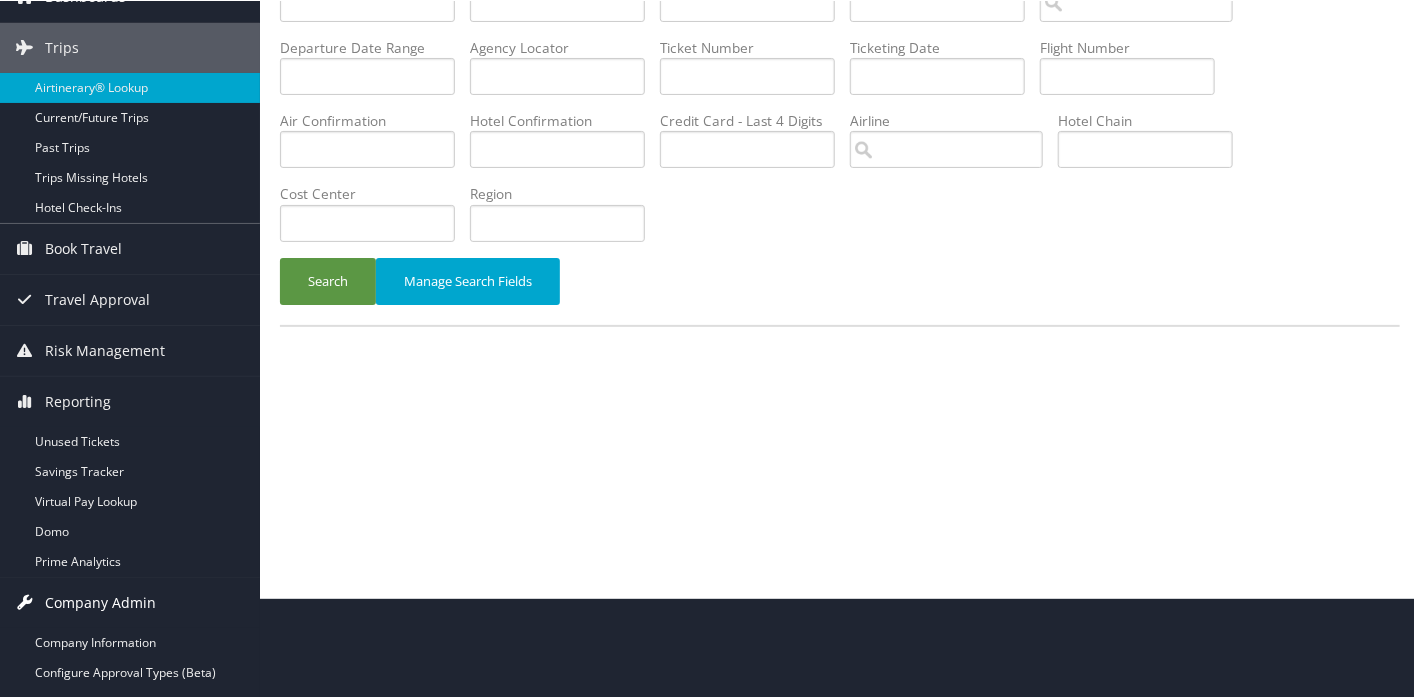 click on "Company Admin" at bounding box center [100, 602] 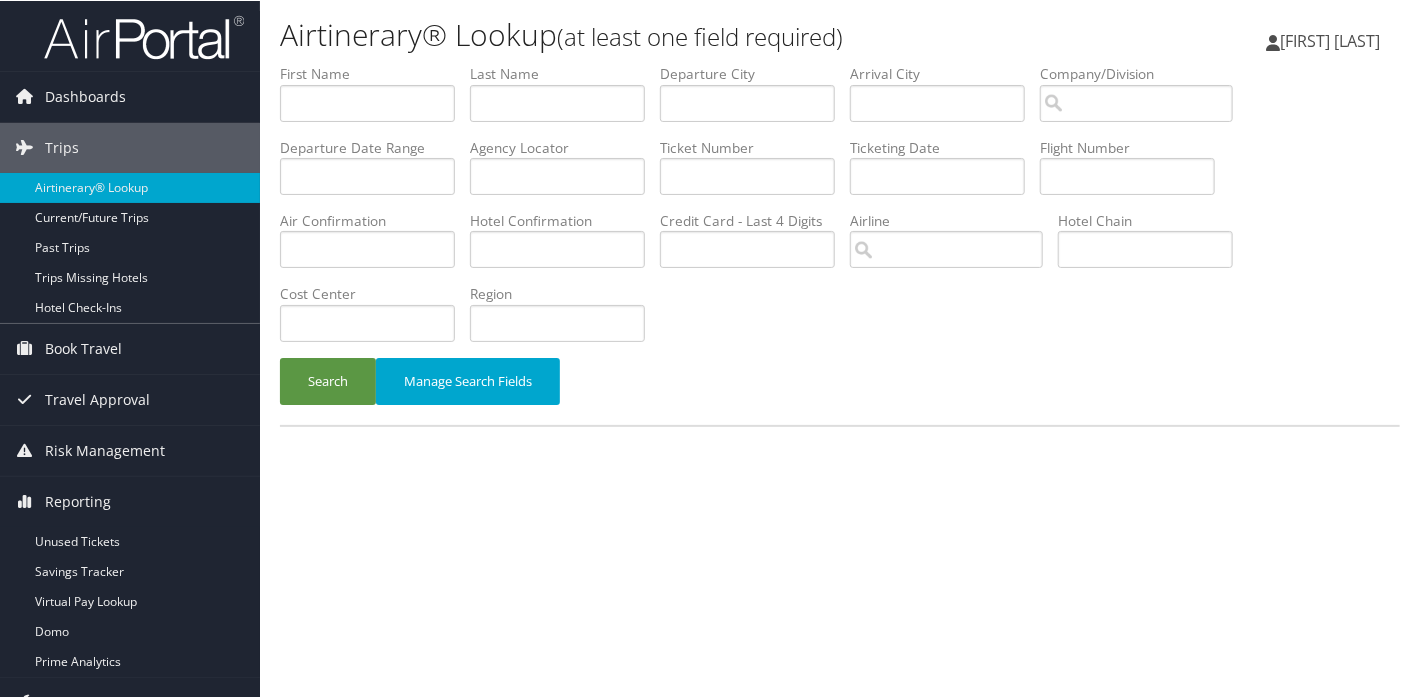 scroll, scrollTop: 100, scrollLeft: 0, axis: vertical 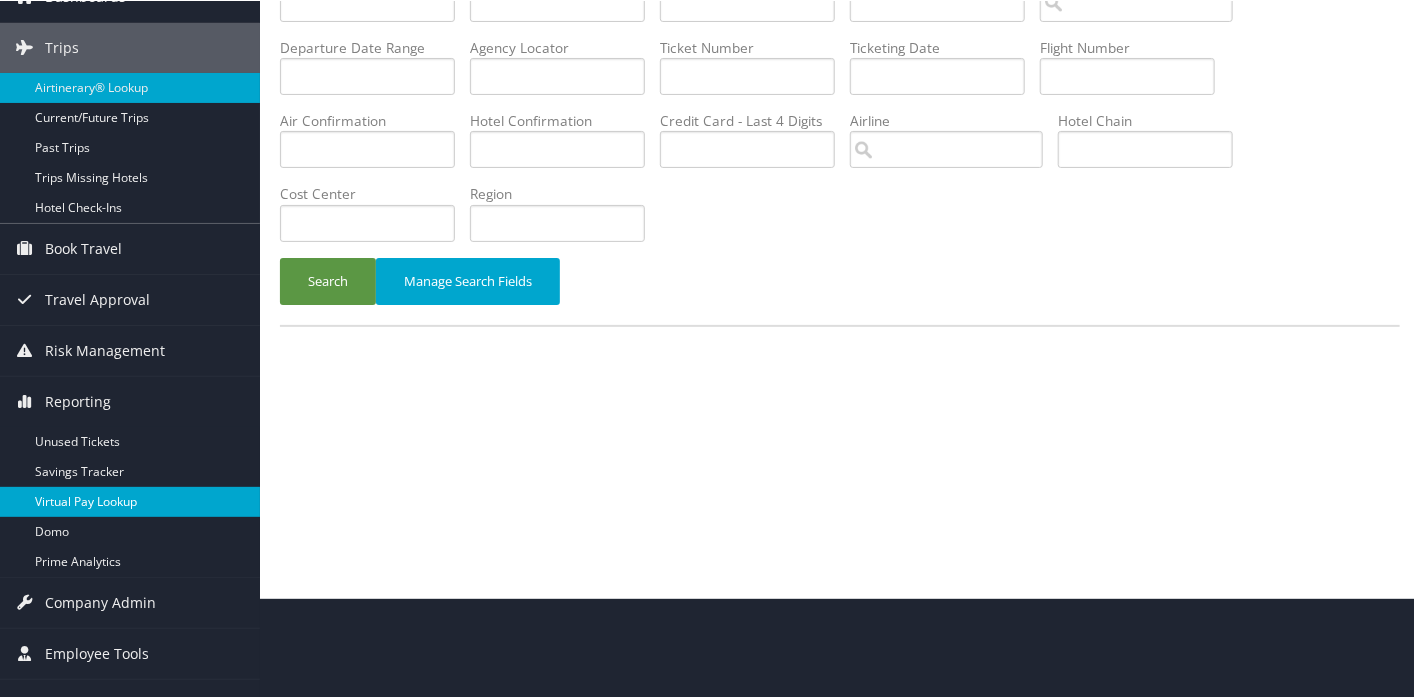 click on "Virtual Pay Lookup" at bounding box center (130, 501) 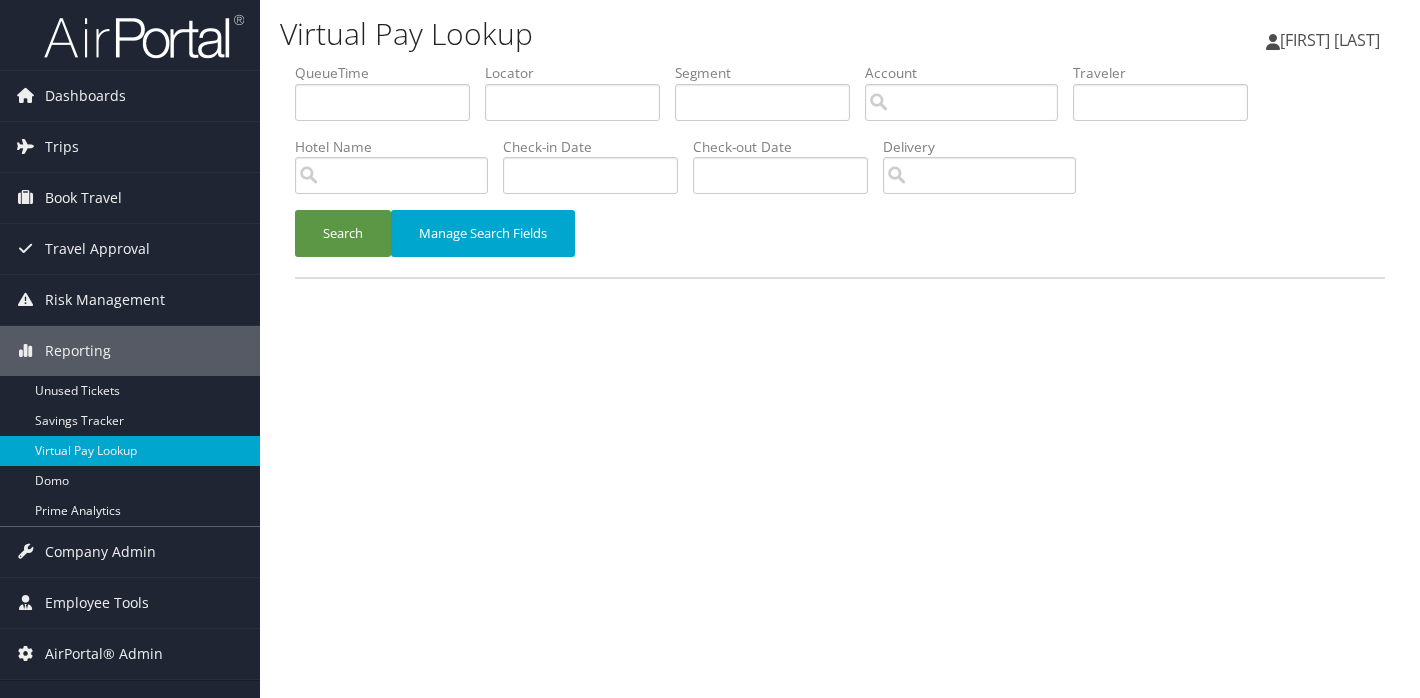 scroll, scrollTop: 0, scrollLeft: 0, axis: both 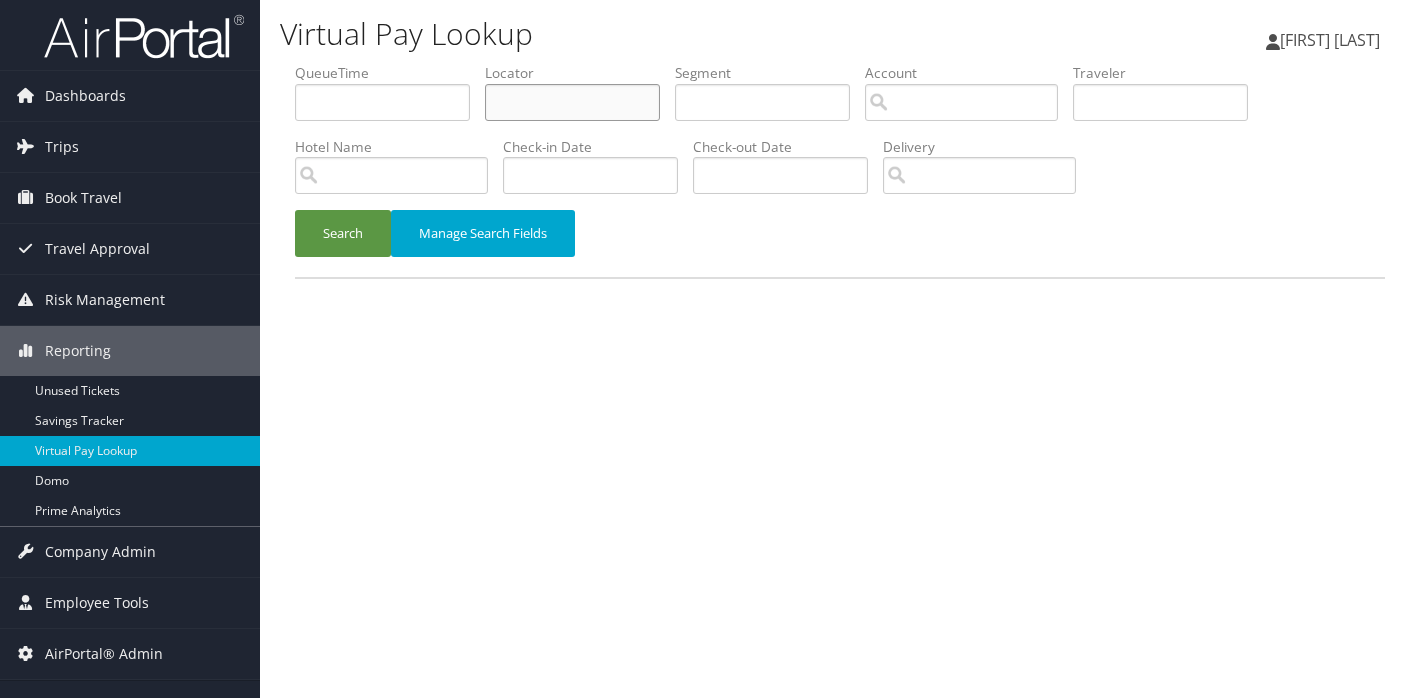 click at bounding box center [572, 102] 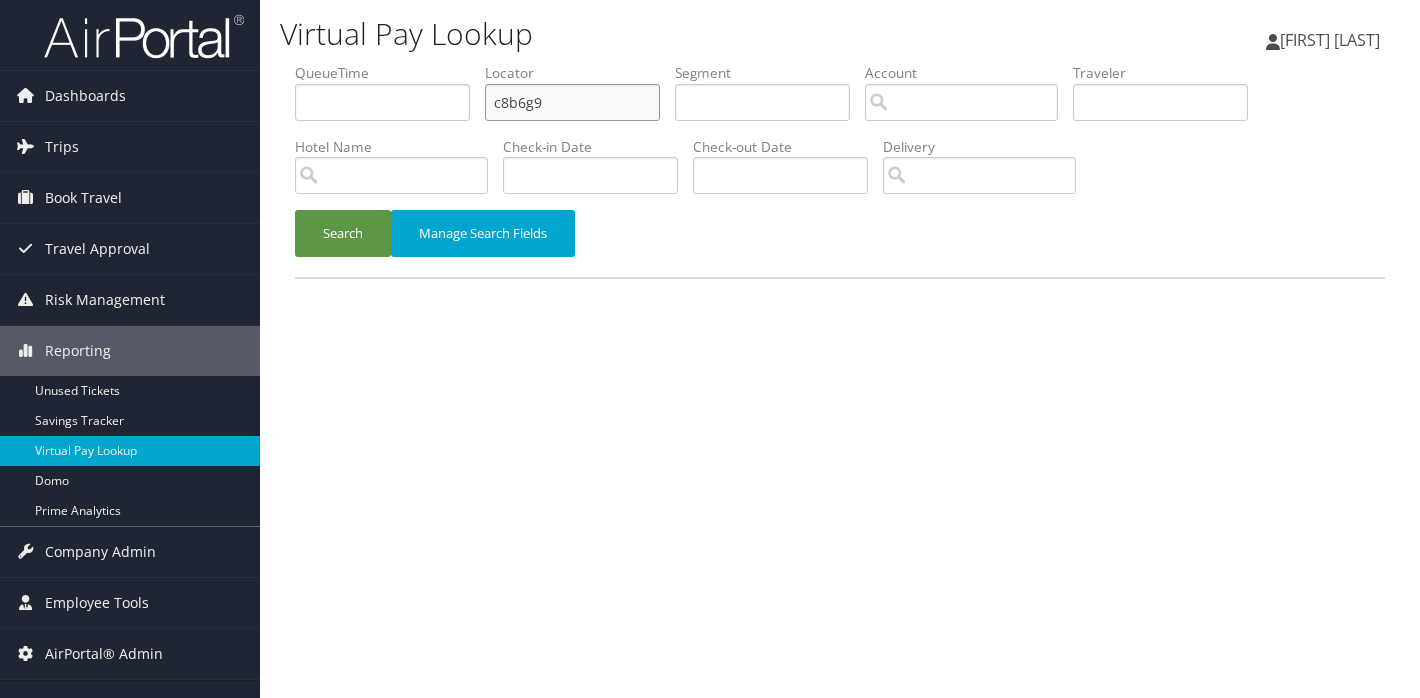 type on "c8b6g9" 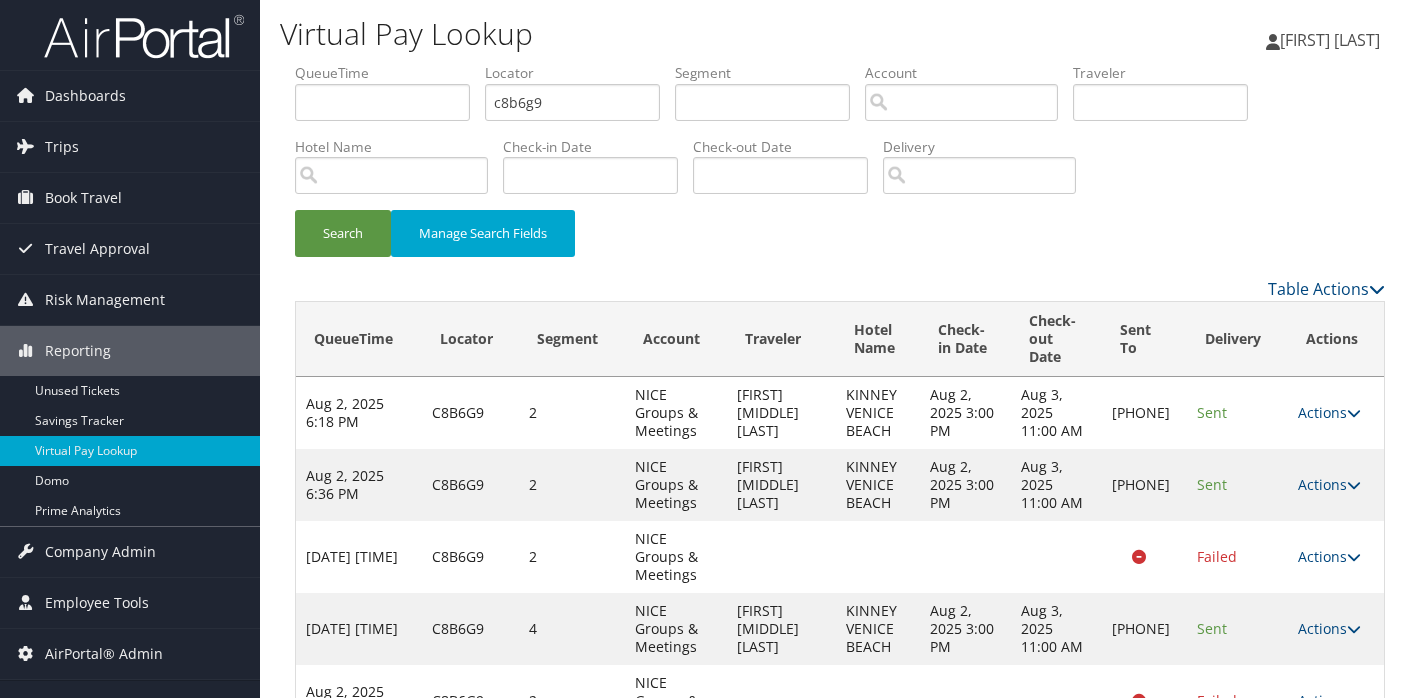click on "Actions" at bounding box center (1329, 772) 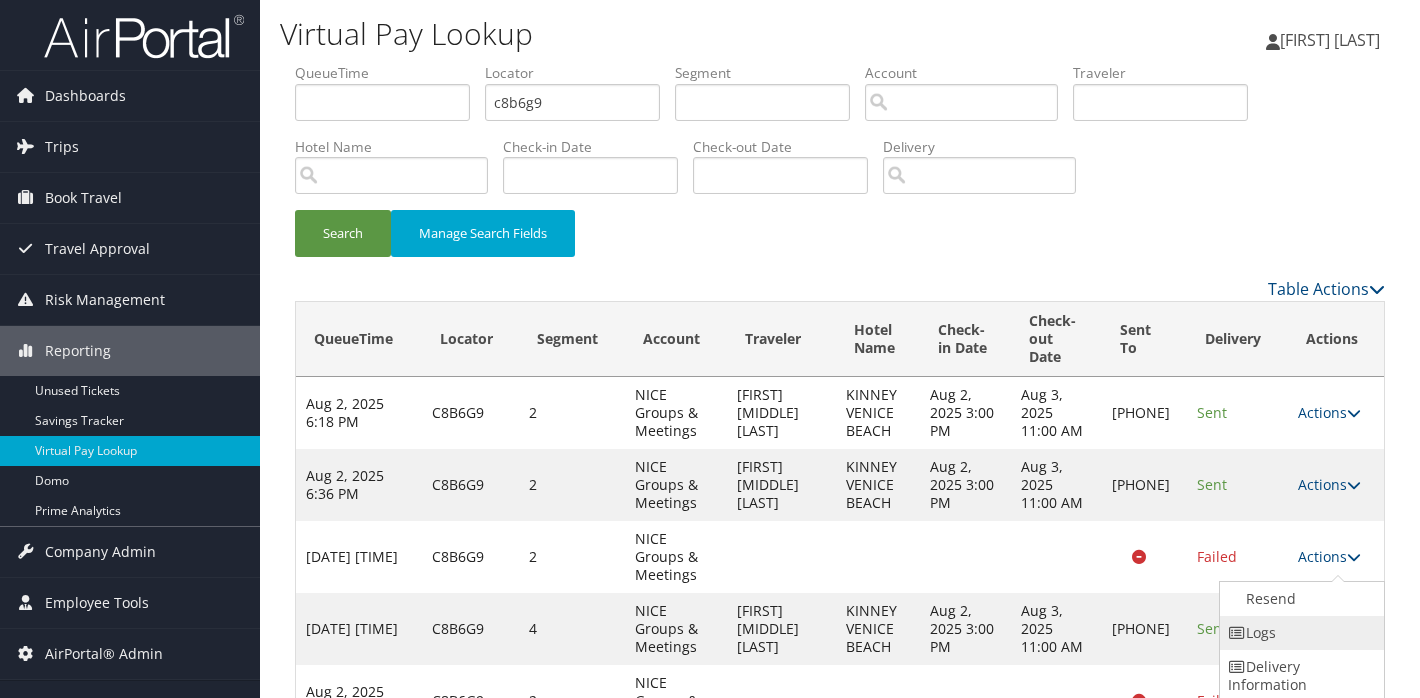 click on "Logs" at bounding box center [1299, 633] 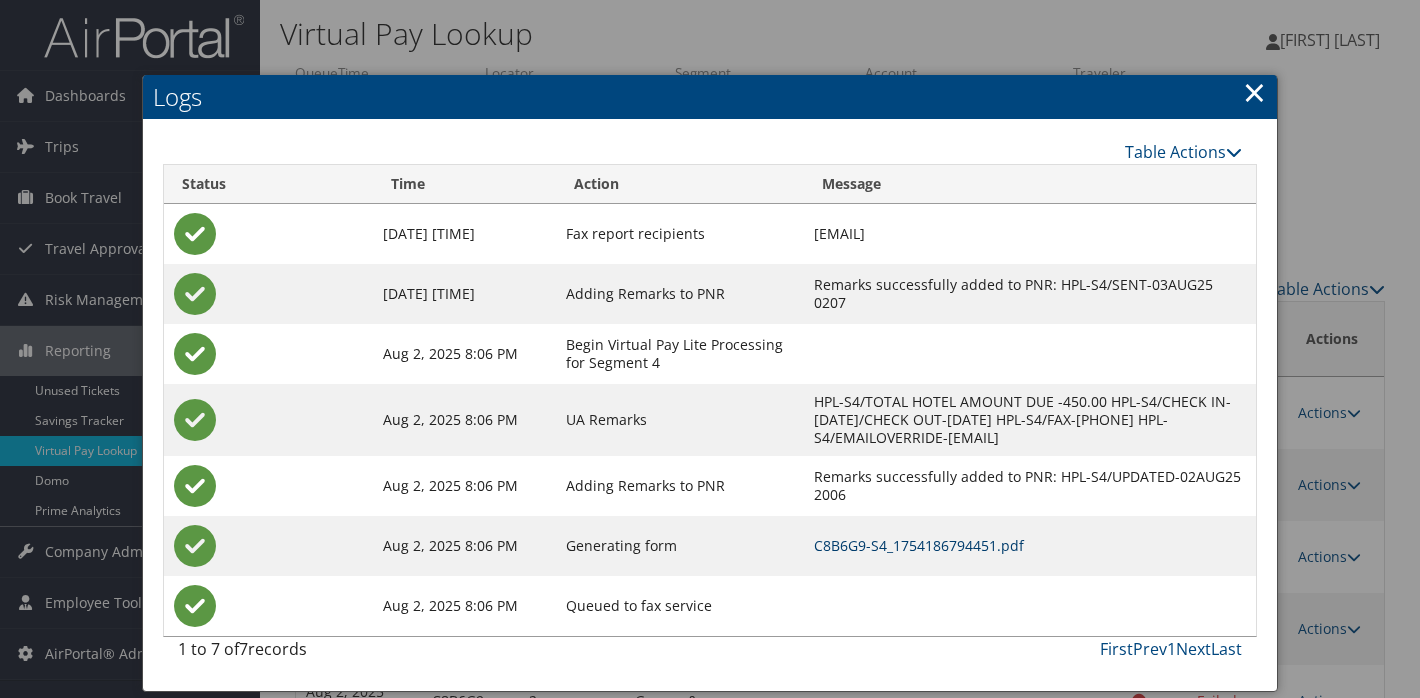click on "C8B6G9-S4_1754186794451.pdf" at bounding box center (919, 545) 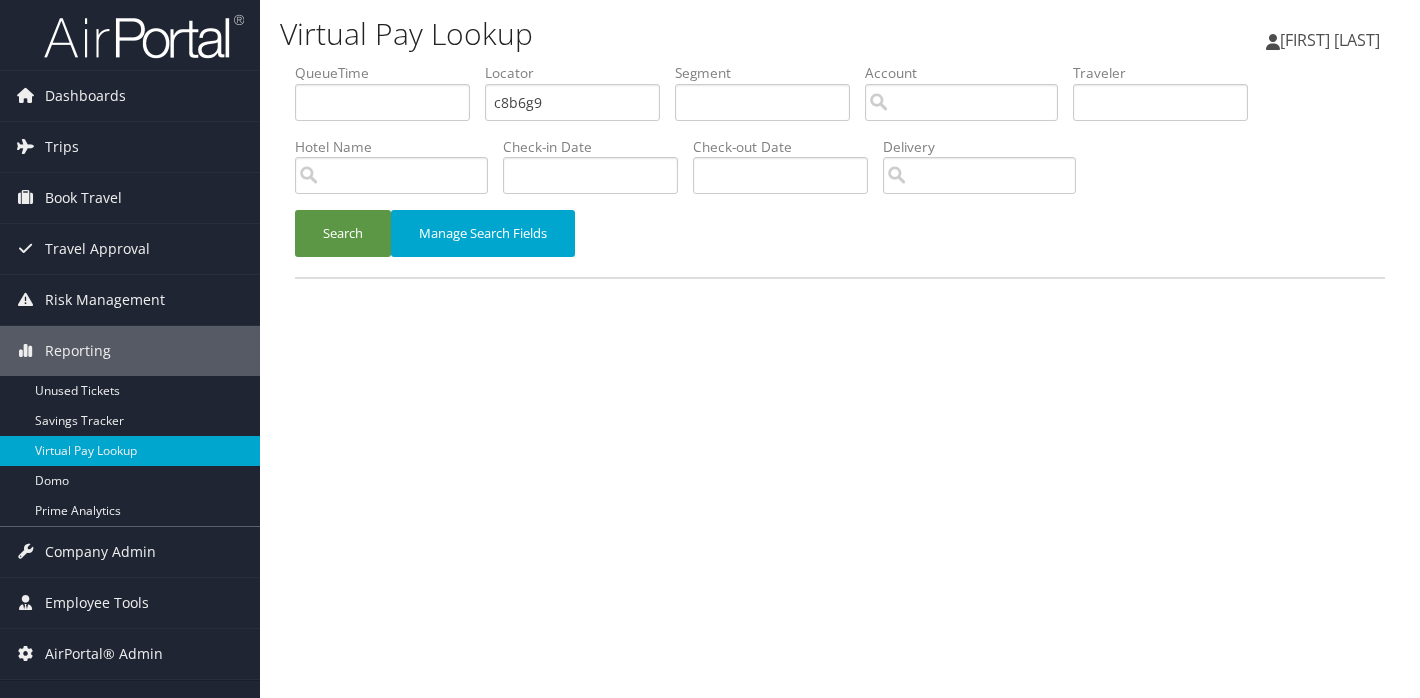 scroll, scrollTop: 0, scrollLeft: 0, axis: both 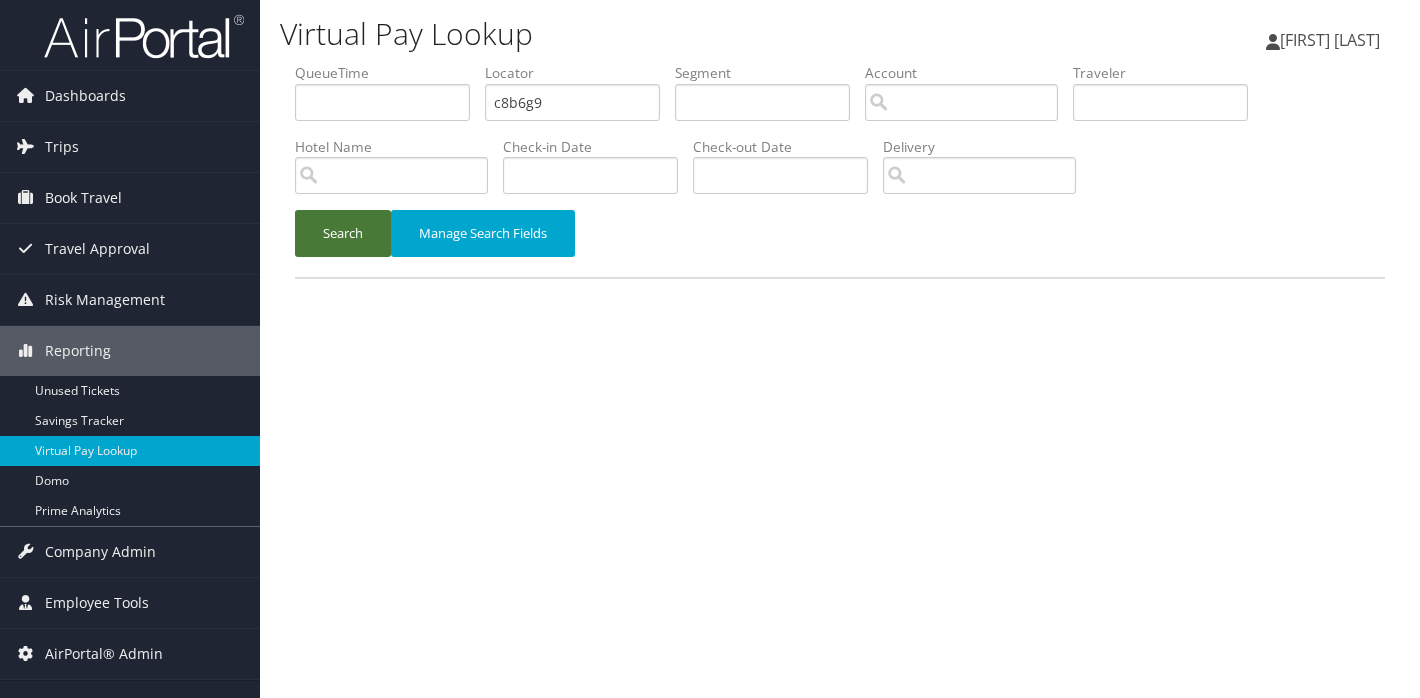 click on "Search" at bounding box center [343, 233] 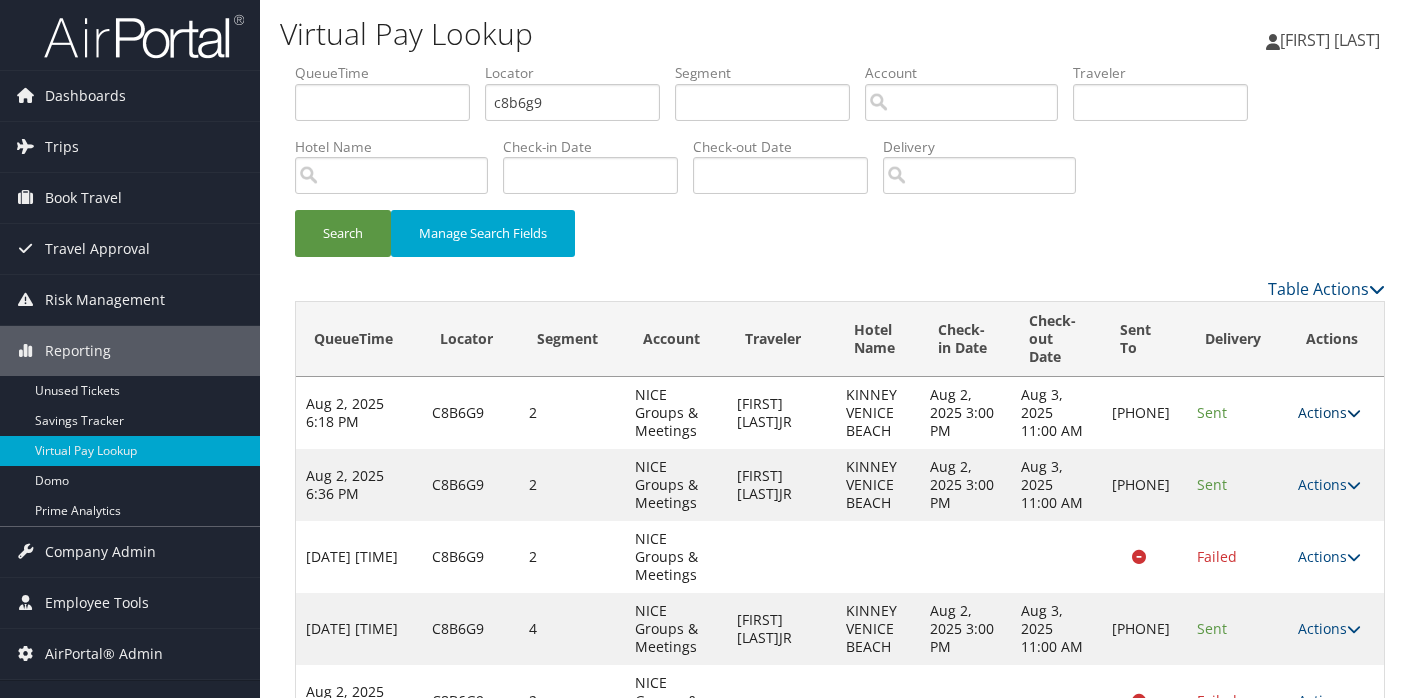 click on "Actions" at bounding box center [1329, 412] 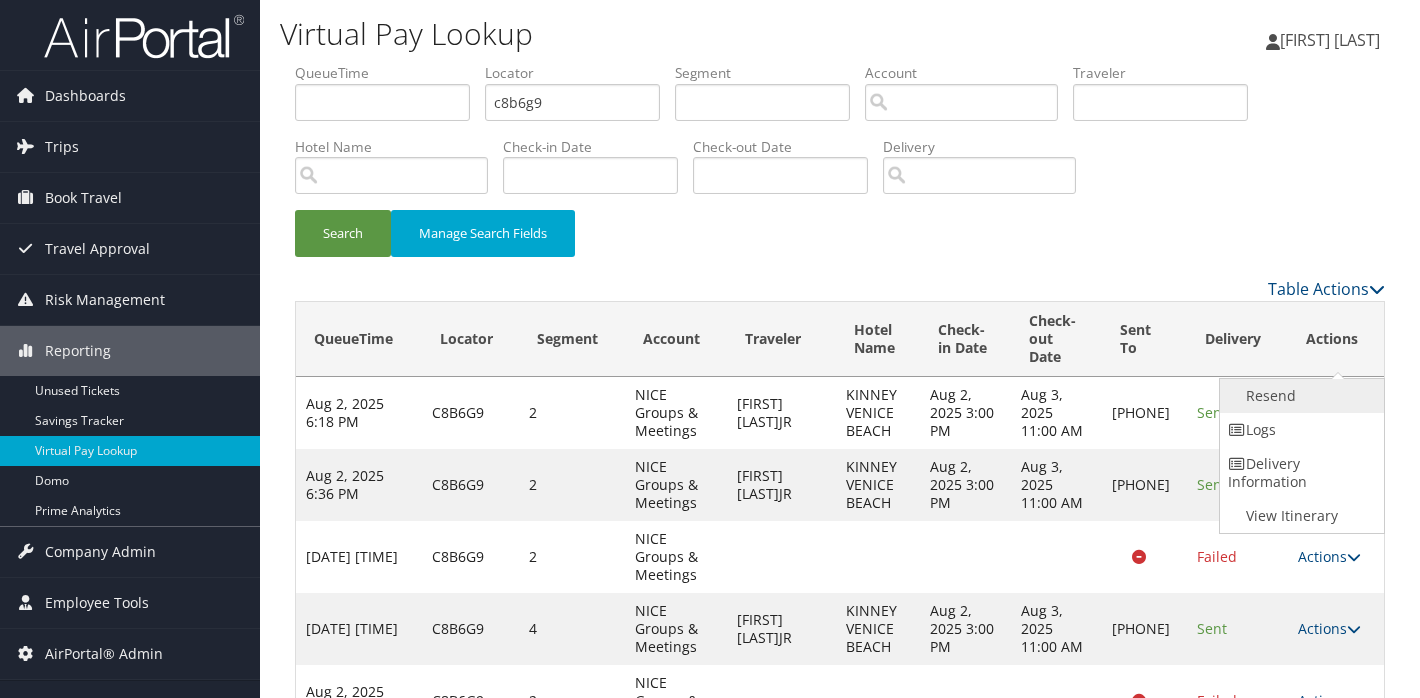 click on "Resend" at bounding box center (1299, 396) 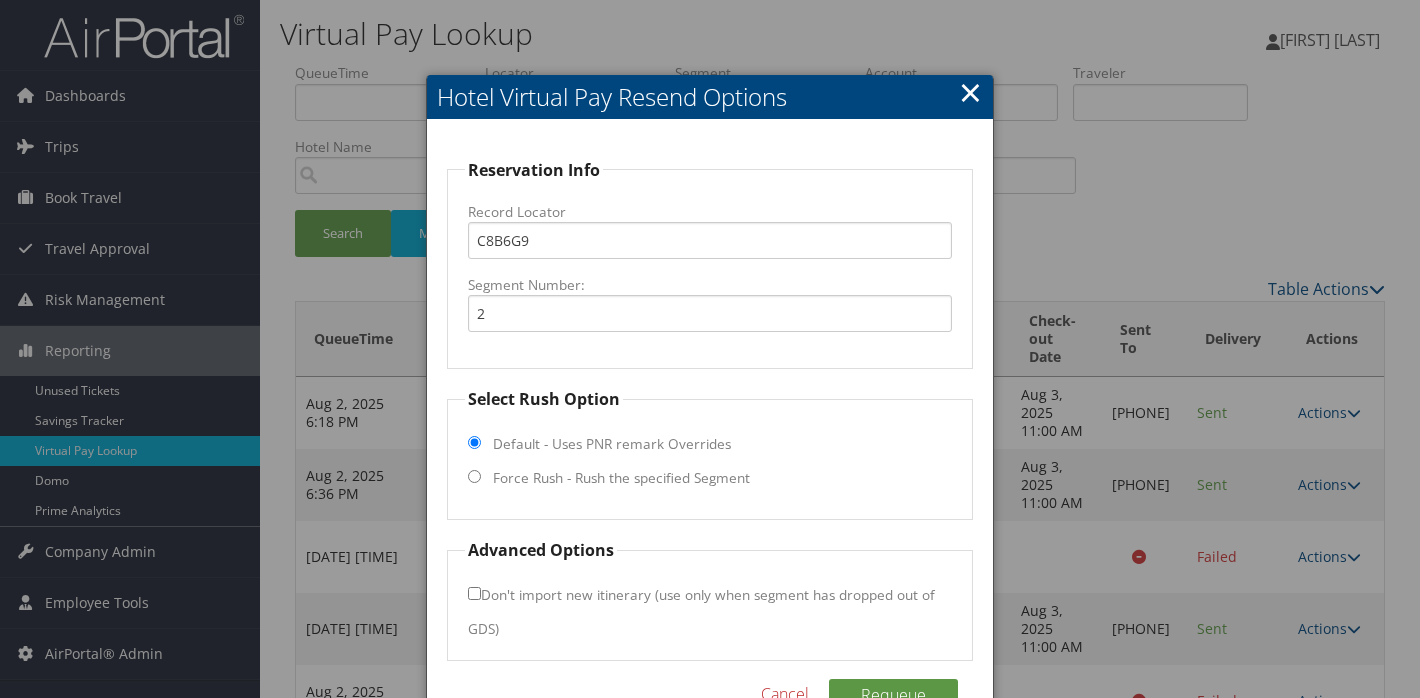 click on "Force Rush - Rush the specified Segment" at bounding box center [474, 476] 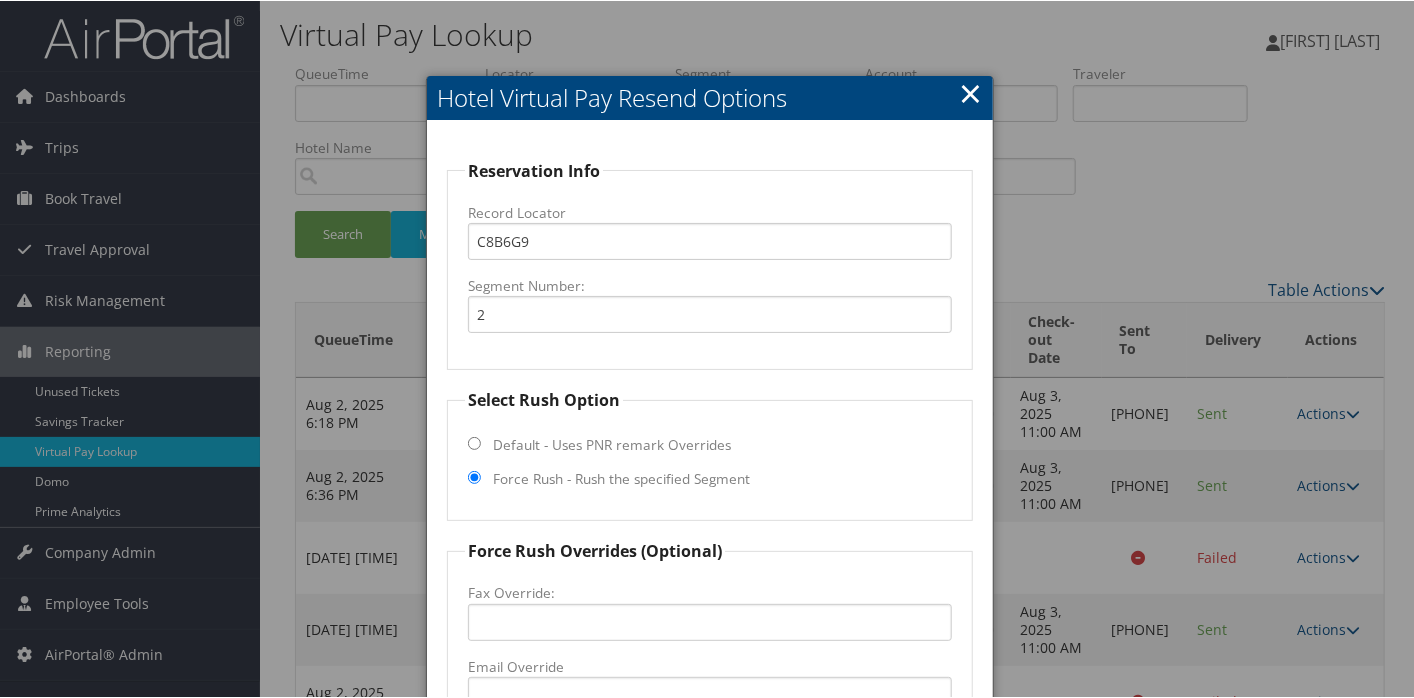click on "×" at bounding box center (970, 92) 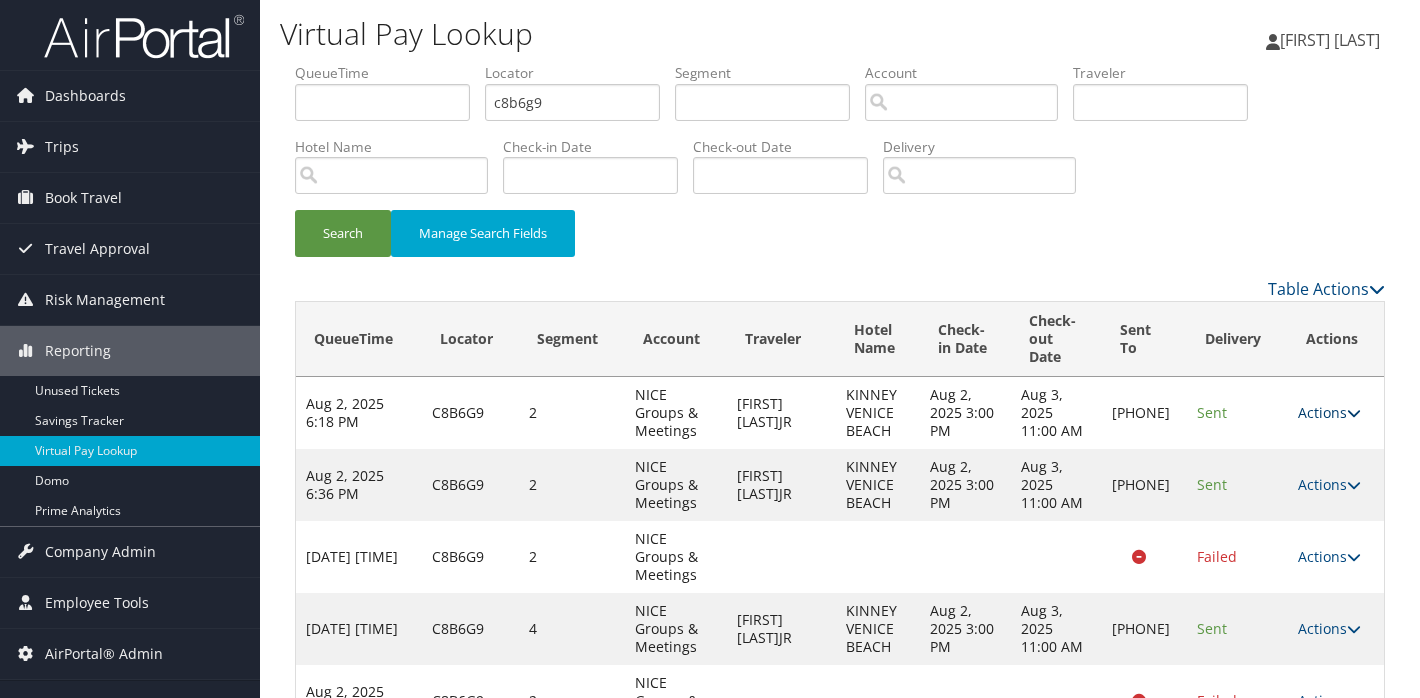 click on "Actions" at bounding box center [1329, 412] 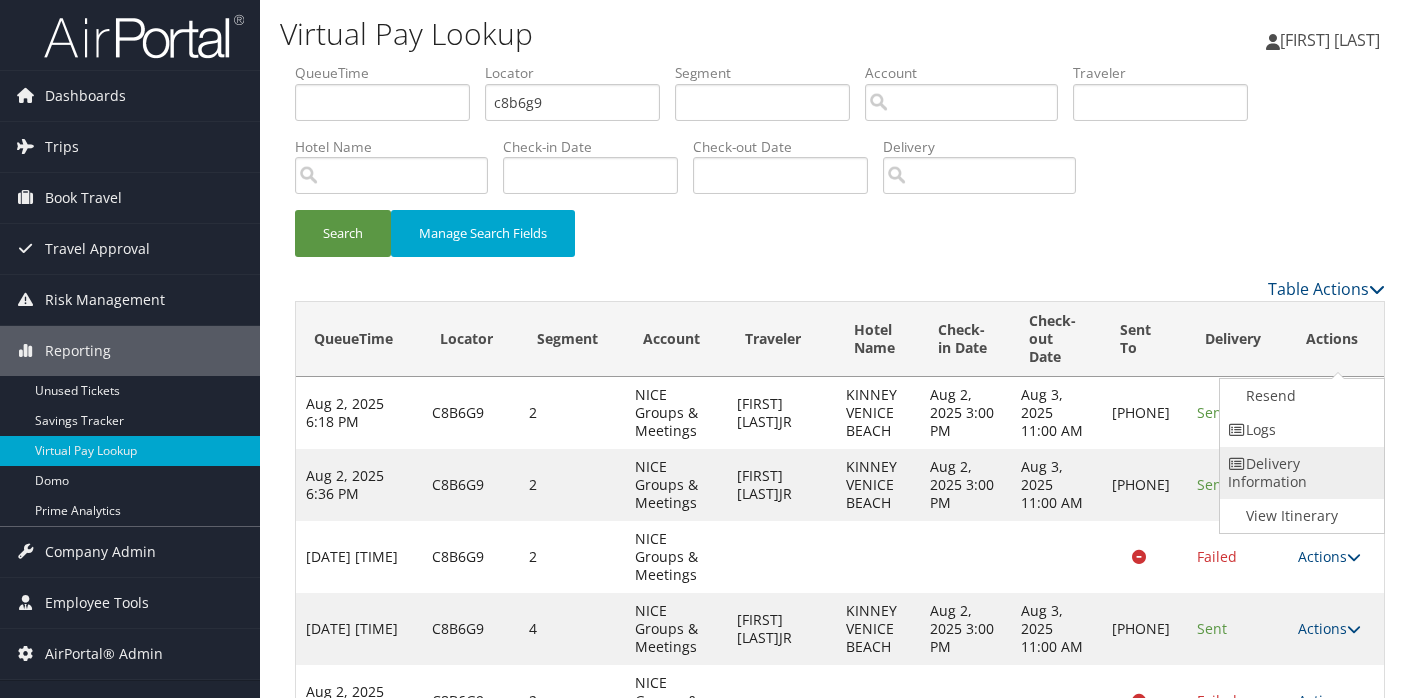 click on "Delivery Information" at bounding box center [1299, 473] 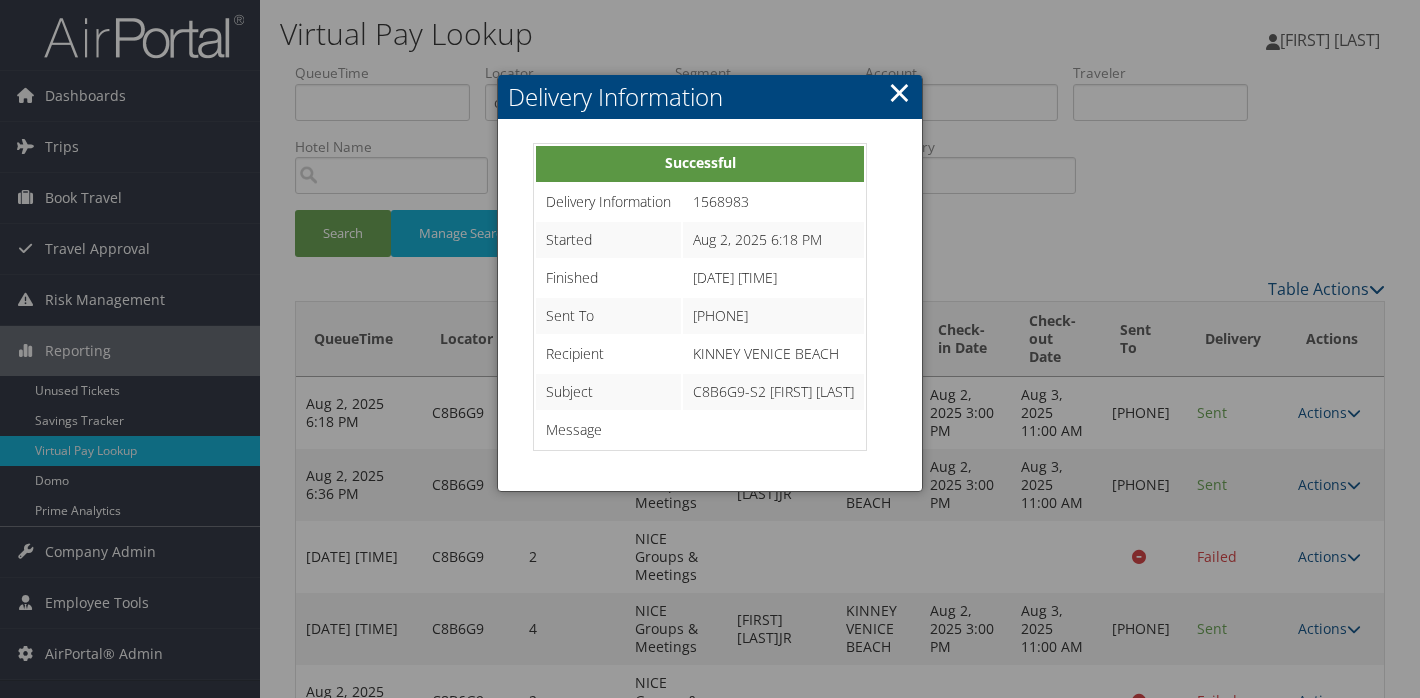 click on "×" at bounding box center [899, 92] 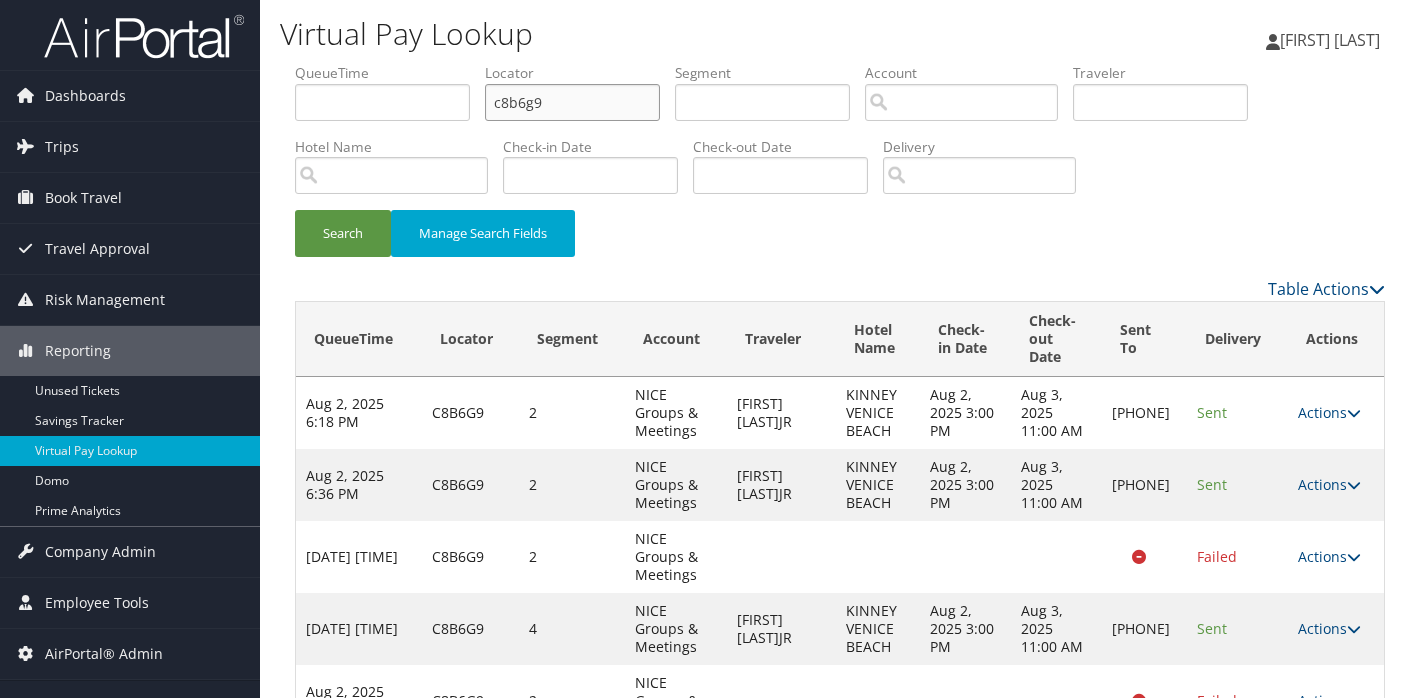 drag, startPoint x: 526, startPoint y: 79, endPoint x: 36, endPoint y: 57, distance: 490.49362 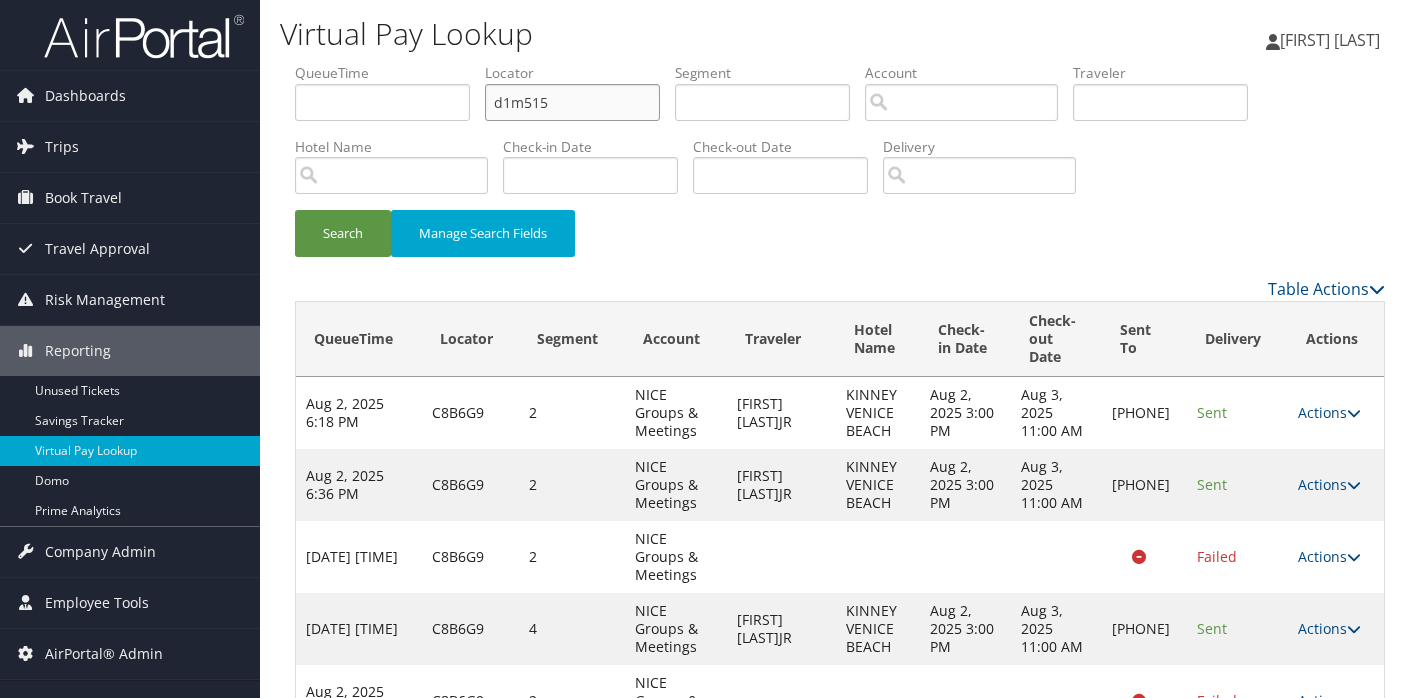 type on "d1m515" 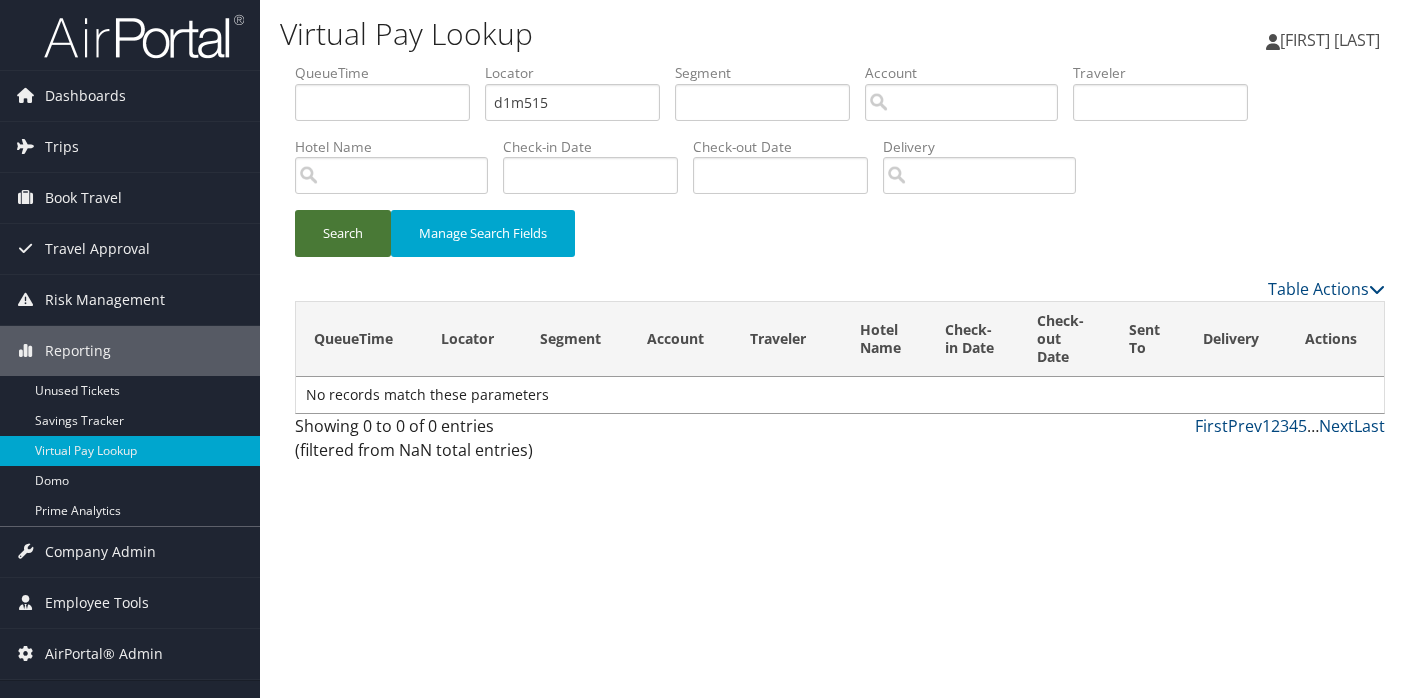 click on "Search" at bounding box center (343, 233) 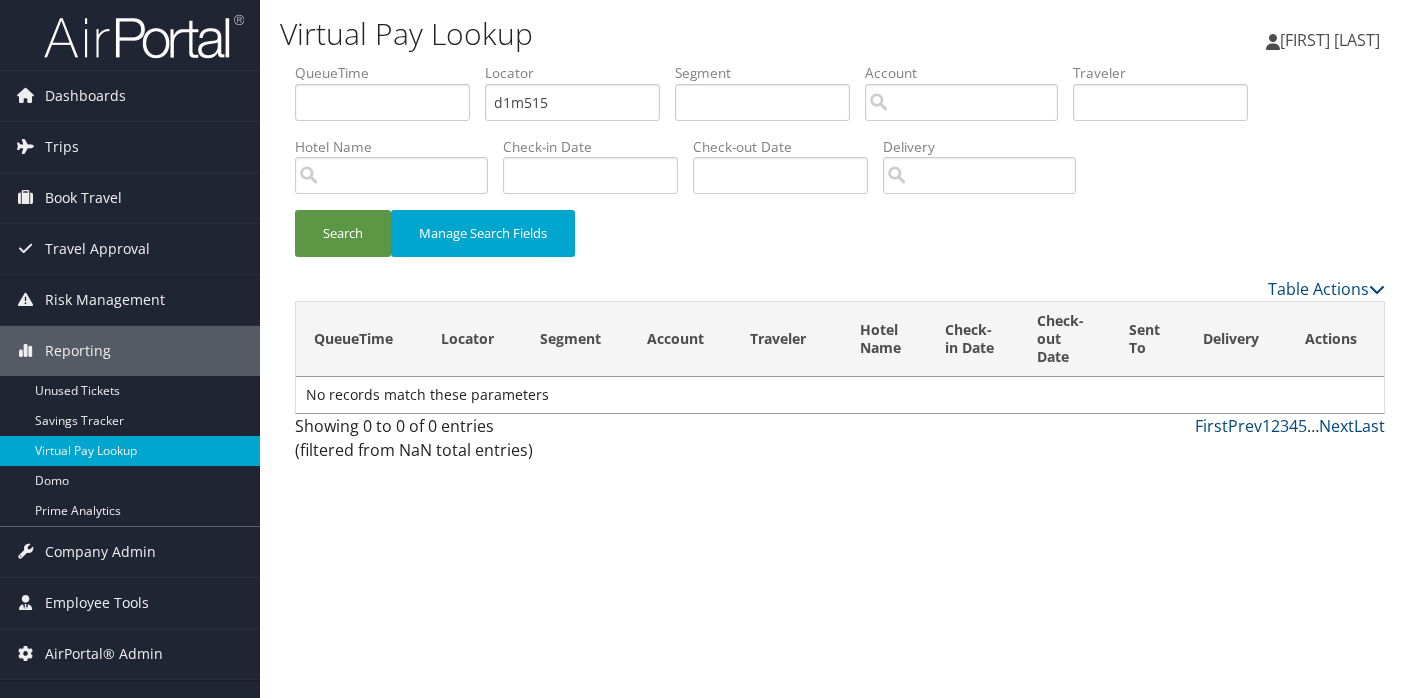 click on "Virtual Pay Lookup
Cheryl Piro
Cheryl Piro
My Settings
Travel Agency Contacts
Log Consulting Time
View Travel Profile
1" at bounding box center [840, 349] 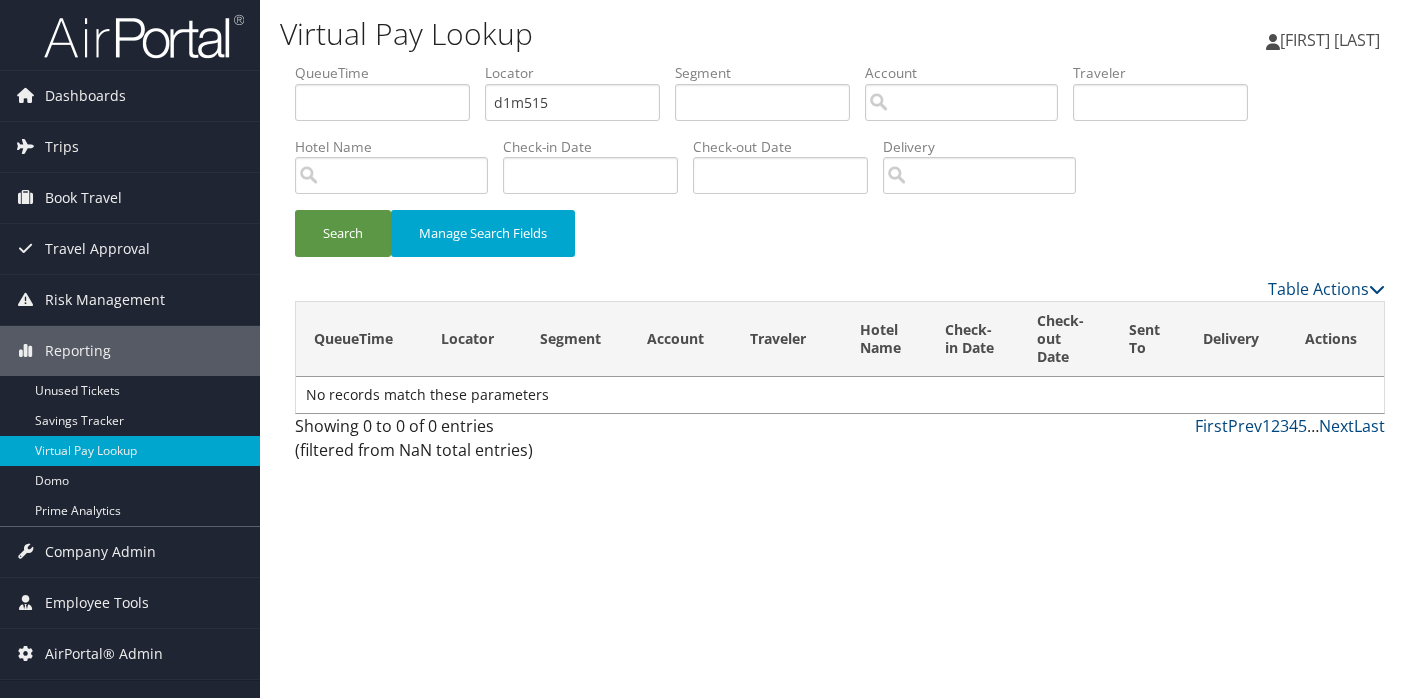 click on "Virtual Pay Lookup
Cheryl Piro
Cheryl Piro
My Settings
Travel Agency Contacts
Log Consulting Time
View Travel Profile
1" at bounding box center (840, 349) 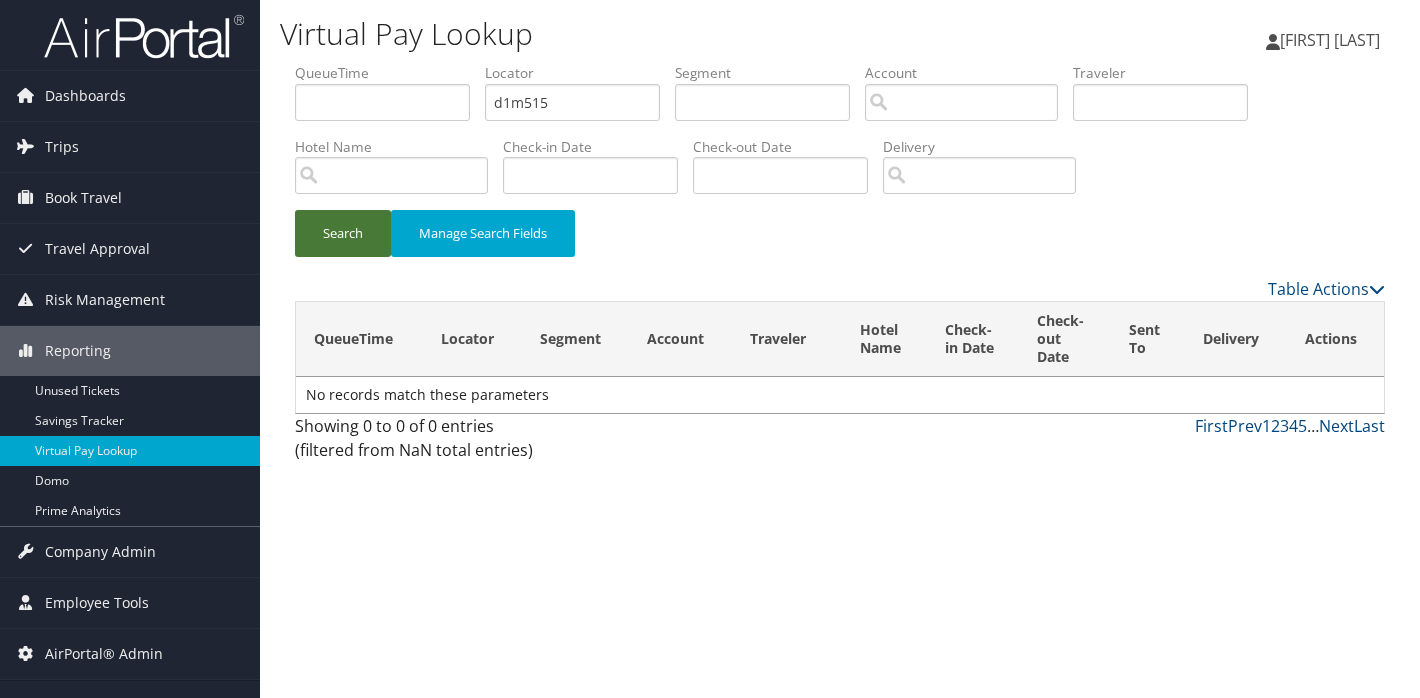 click on "Search" at bounding box center [343, 233] 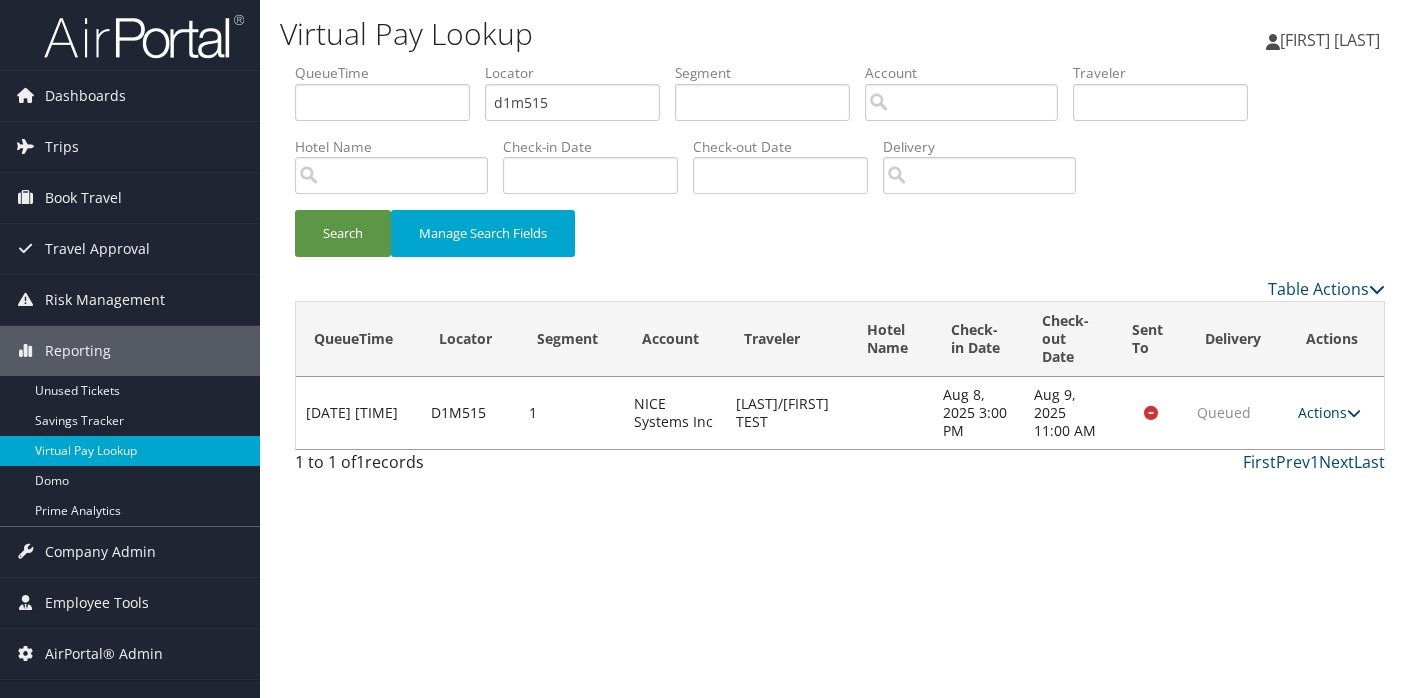 click on "Actions" at bounding box center [1329, 412] 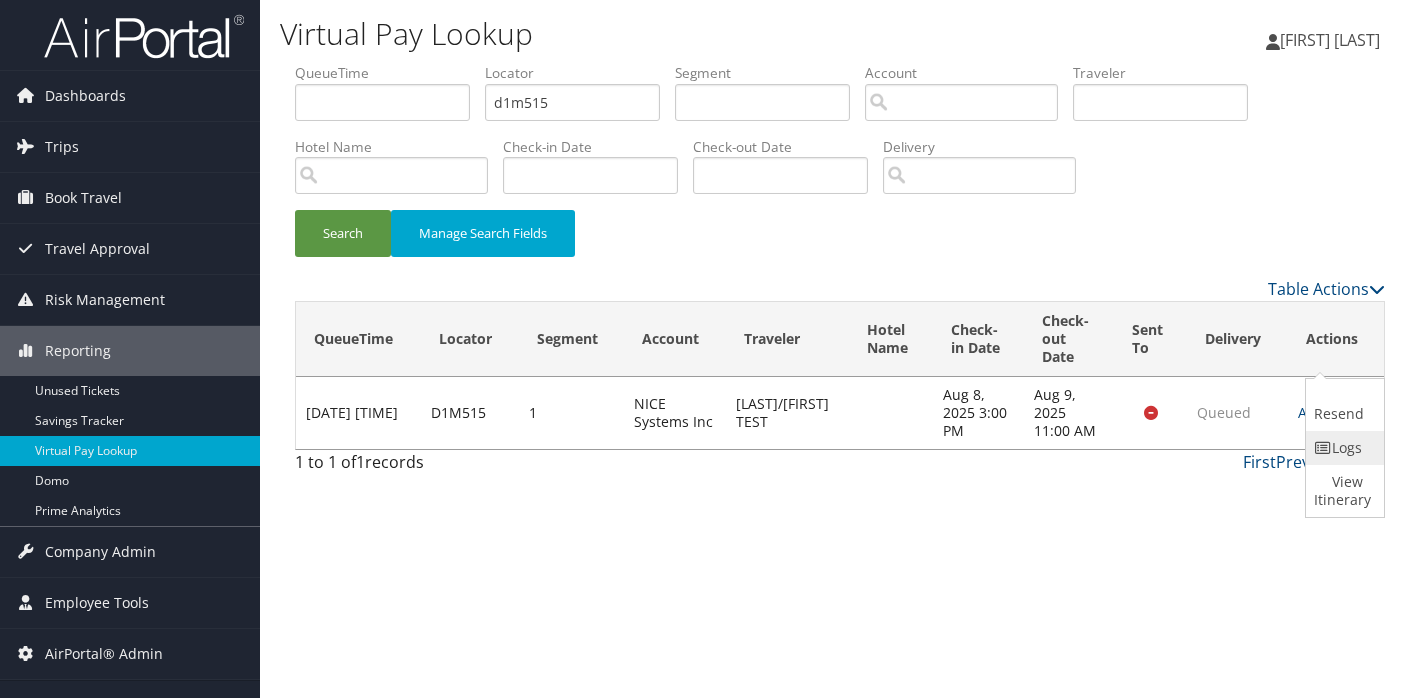 click on "Logs" at bounding box center [1342, 448] 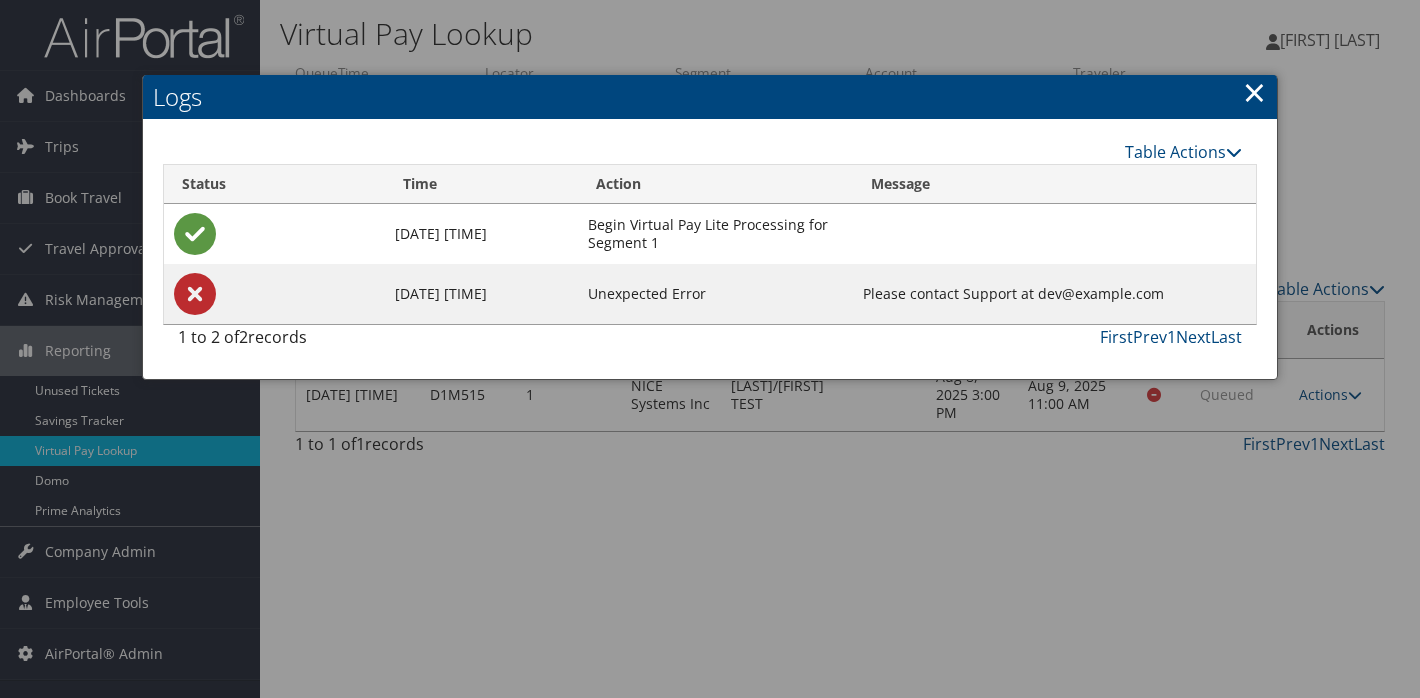 drag, startPoint x: 630, startPoint y: 241, endPoint x: 1127, endPoint y: 243, distance: 497.00403 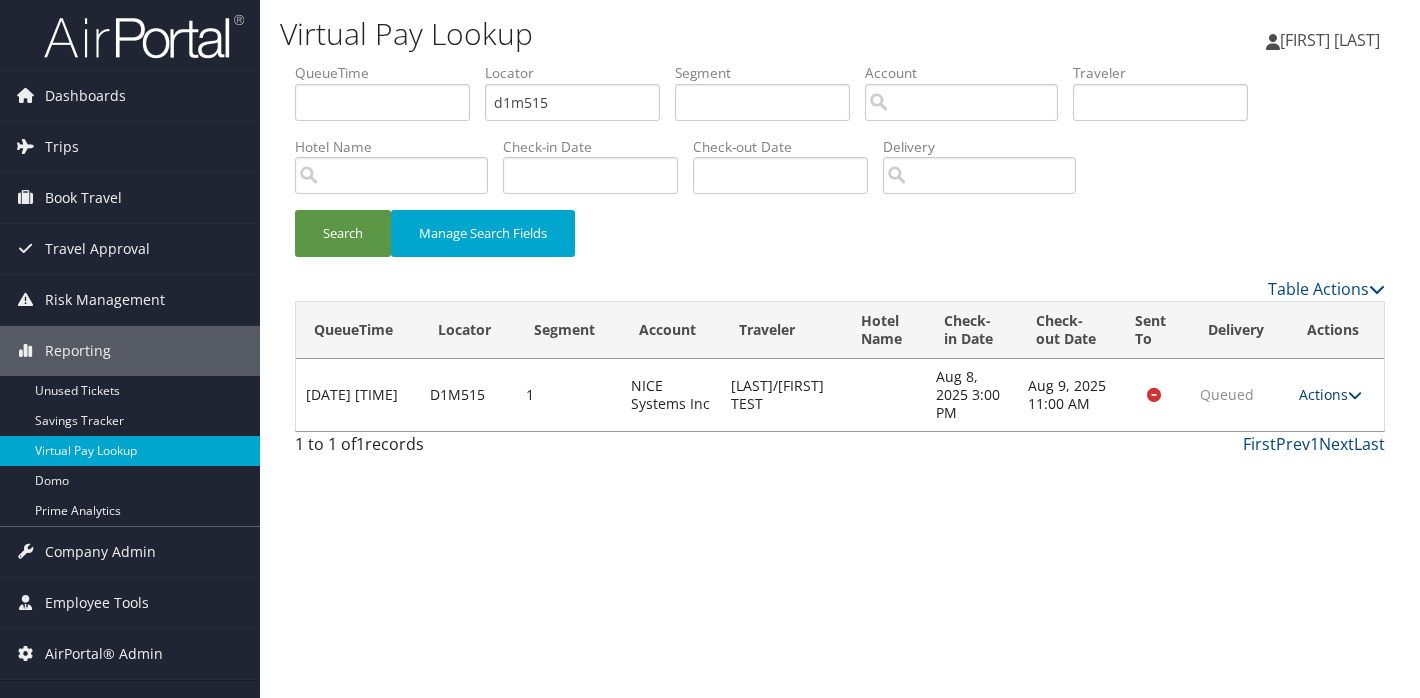 click on "Actions" at bounding box center [1330, 394] 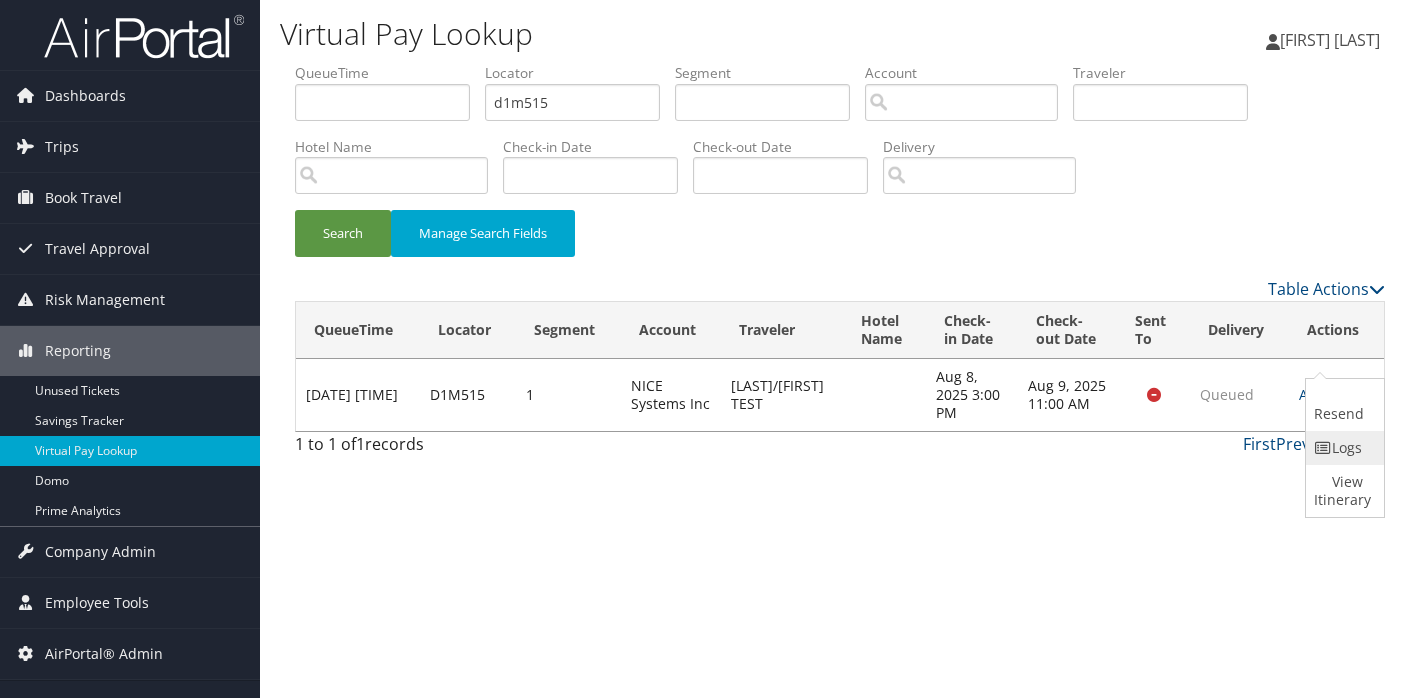 click on "Logs" at bounding box center [1342, 448] 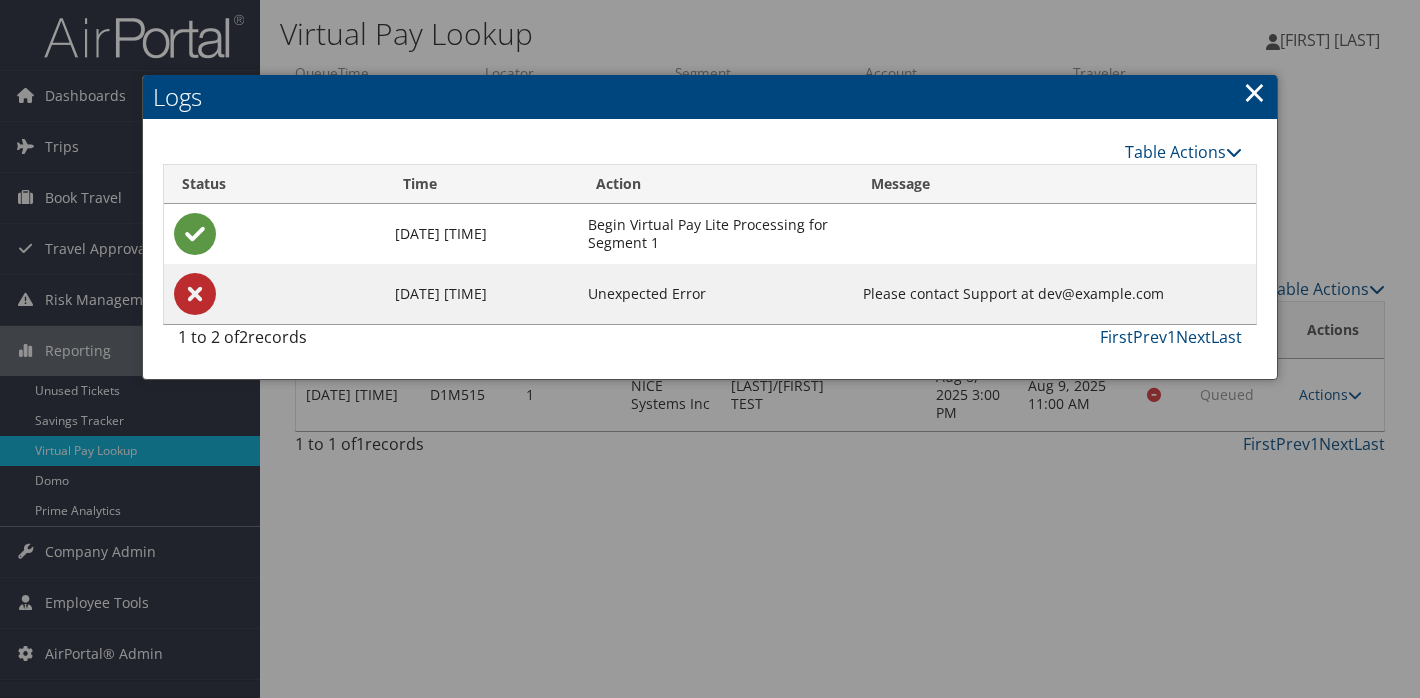 click on "×" at bounding box center (1254, 92) 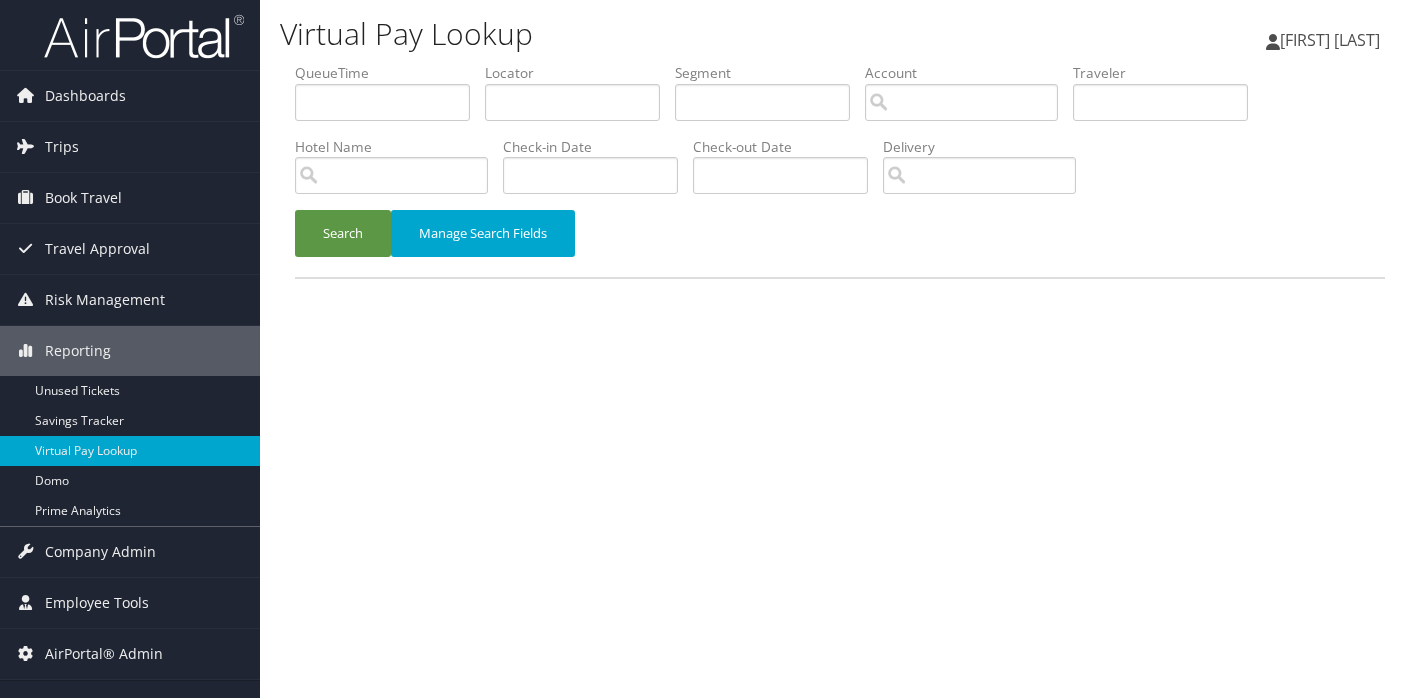 scroll, scrollTop: 0, scrollLeft: 0, axis: both 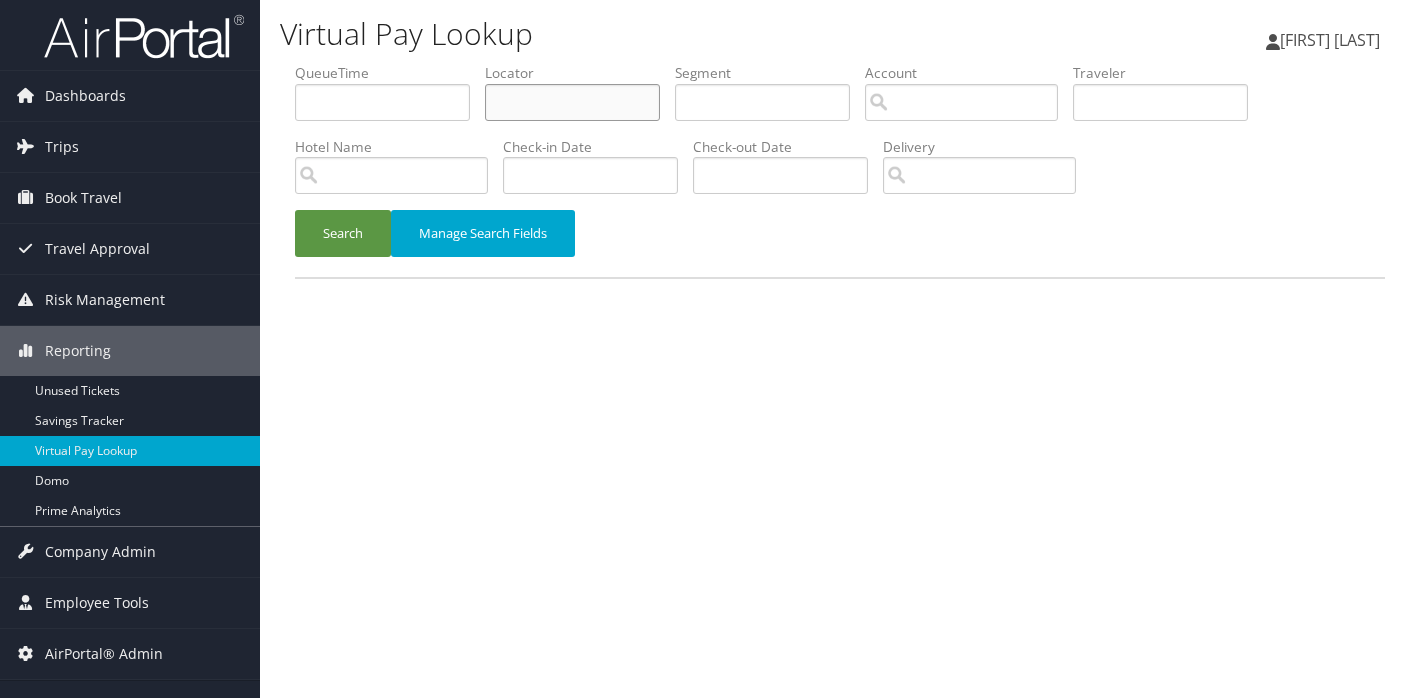 click at bounding box center (572, 102) 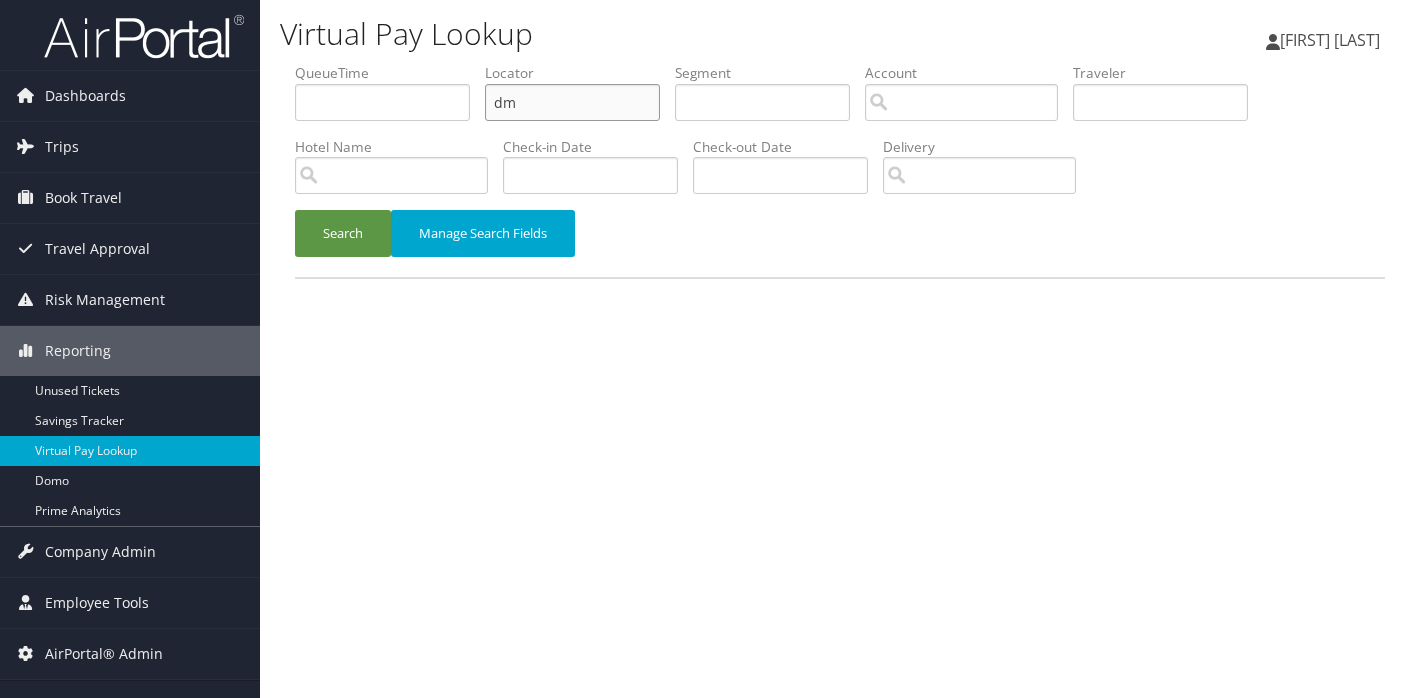 drag, startPoint x: 472, startPoint y: 80, endPoint x: 344, endPoint y: 79, distance: 128.0039 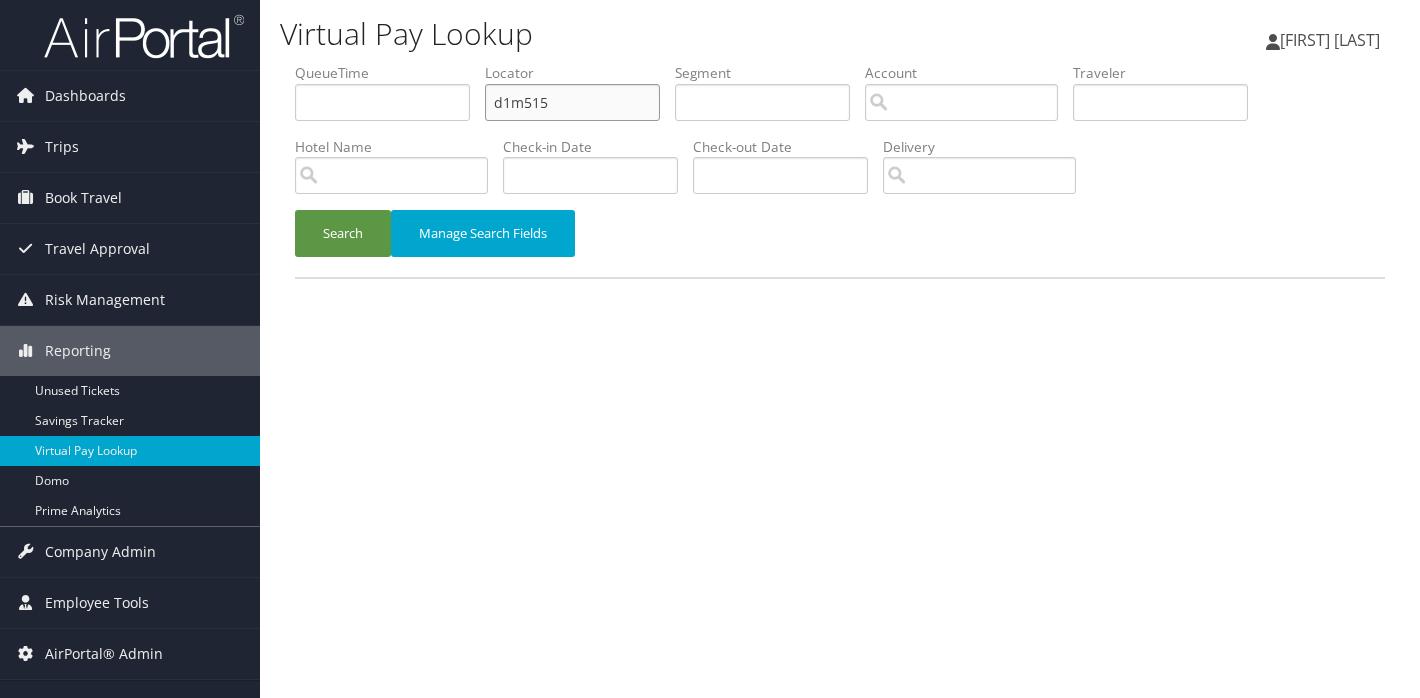 type on "d1m515" 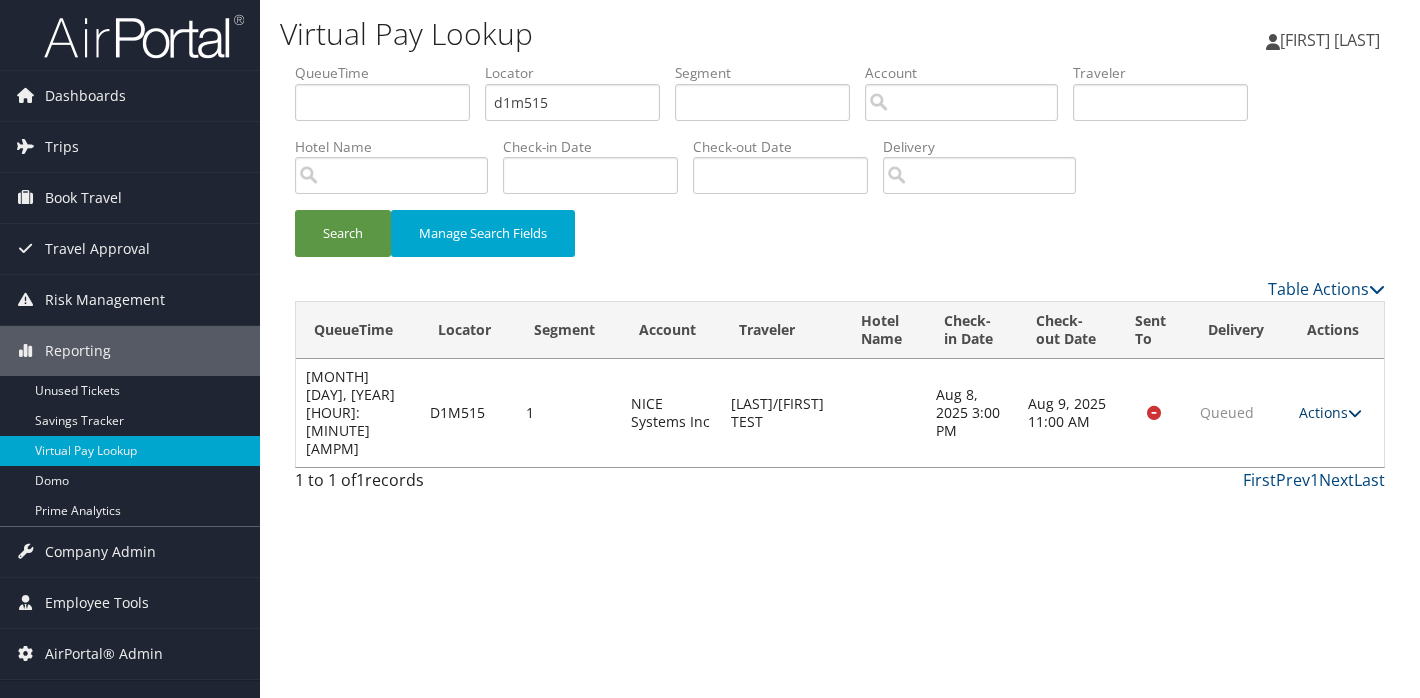 click on "Actions" at bounding box center (1330, 412) 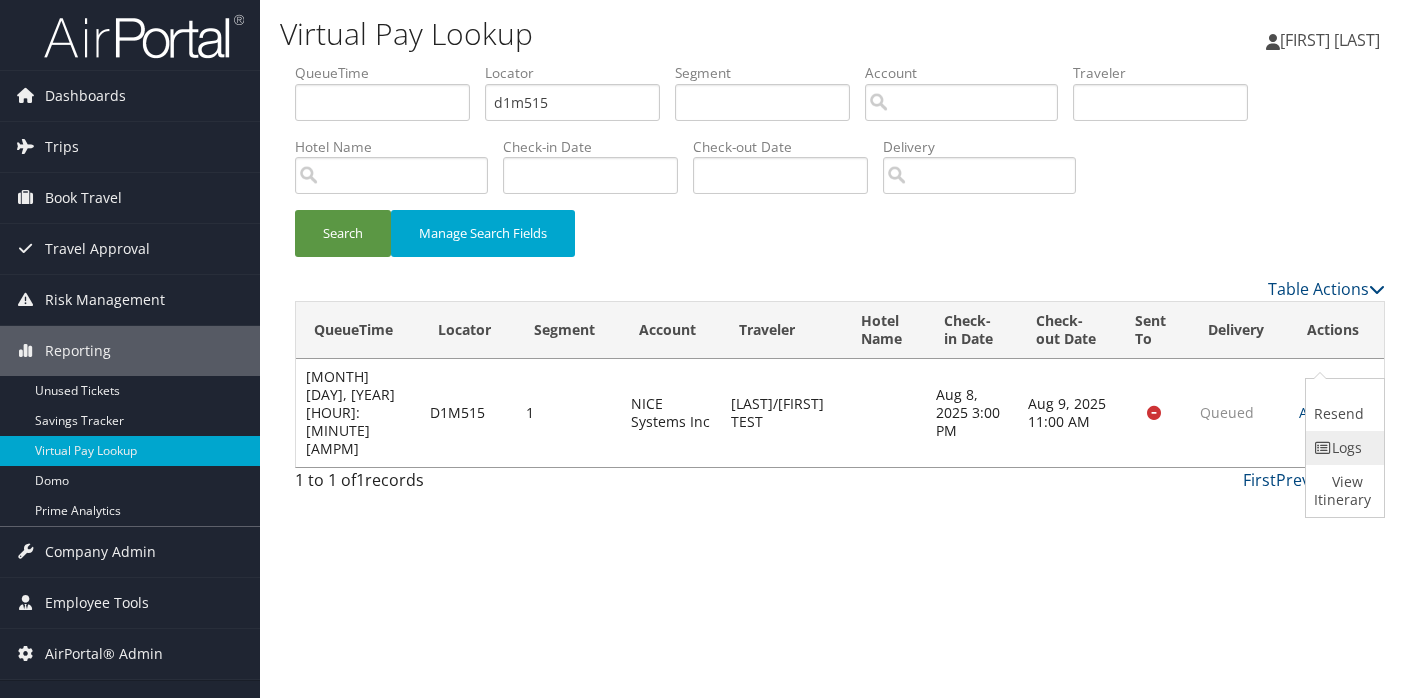 click on "Logs" at bounding box center (1342, 448) 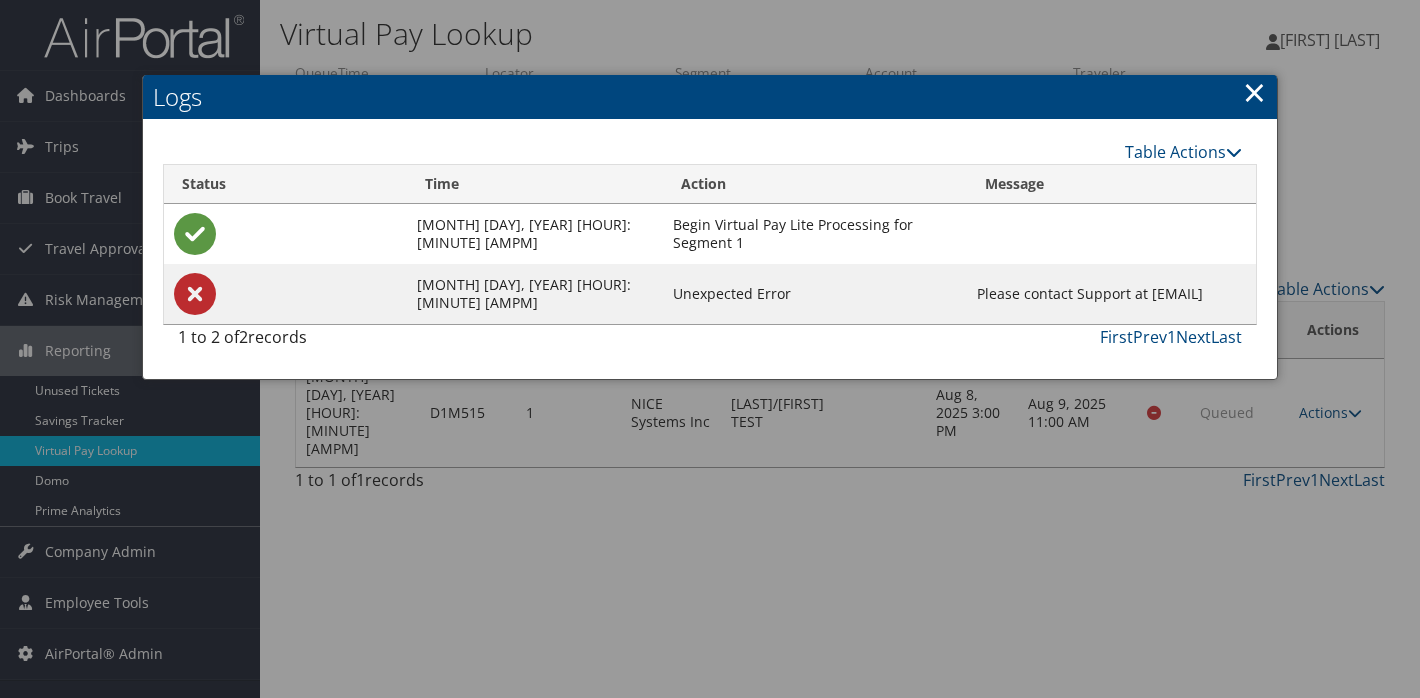 click on "×" at bounding box center (1254, 92) 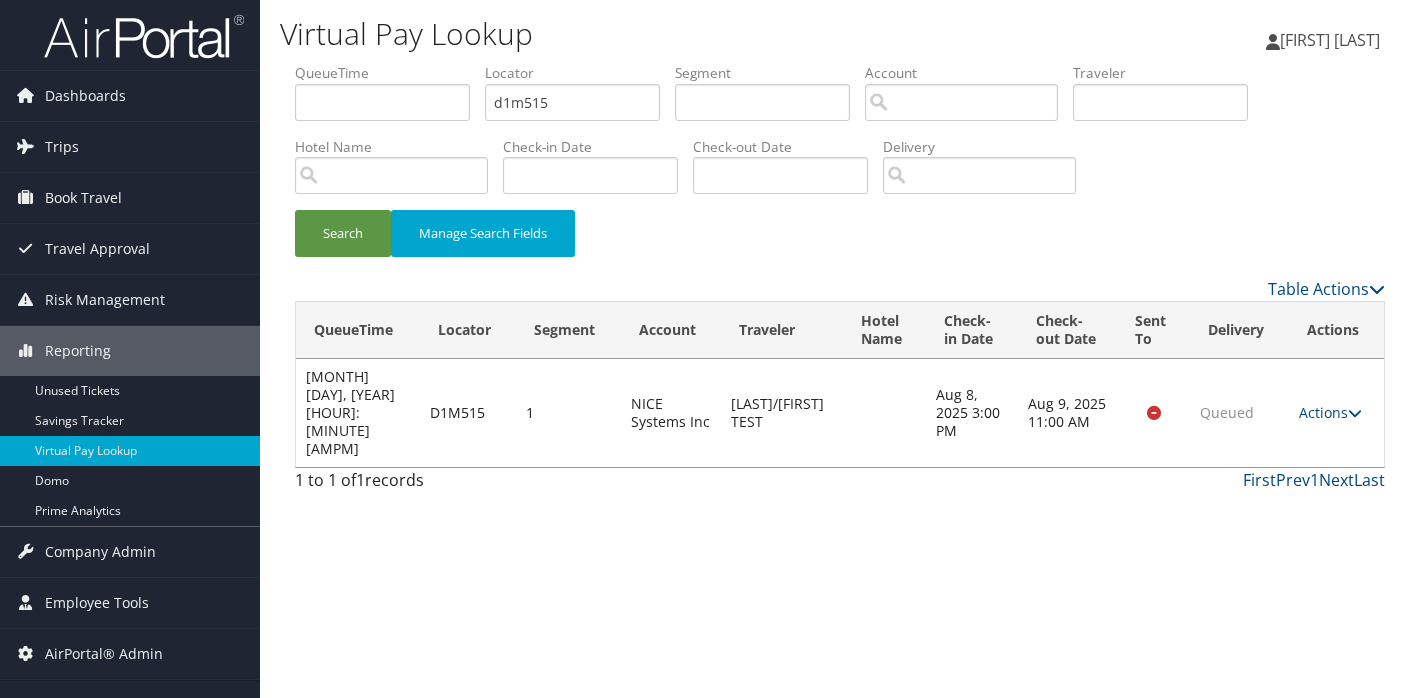 click on "Search Manage Search Fields" at bounding box center (840, 243) 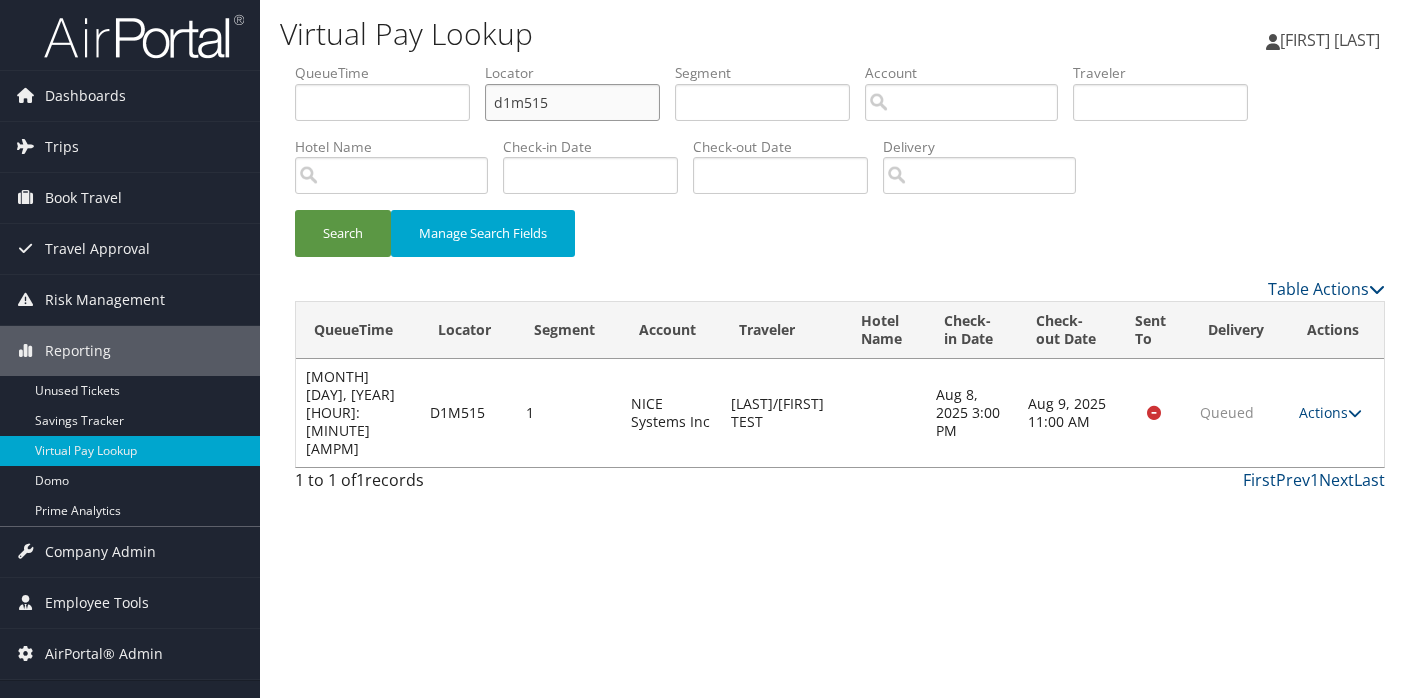 drag, startPoint x: 498, startPoint y: 75, endPoint x: 376, endPoint y: 80, distance: 122.10242 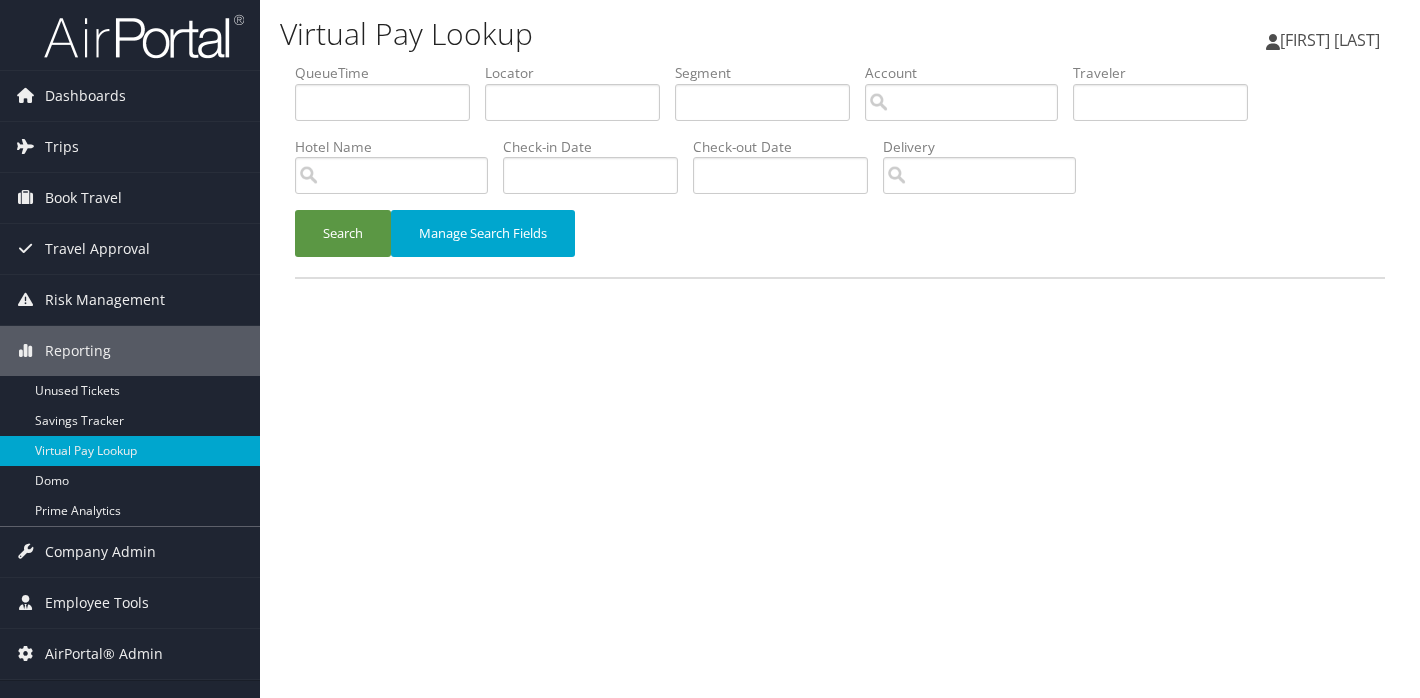 scroll, scrollTop: 0, scrollLeft: 0, axis: both 